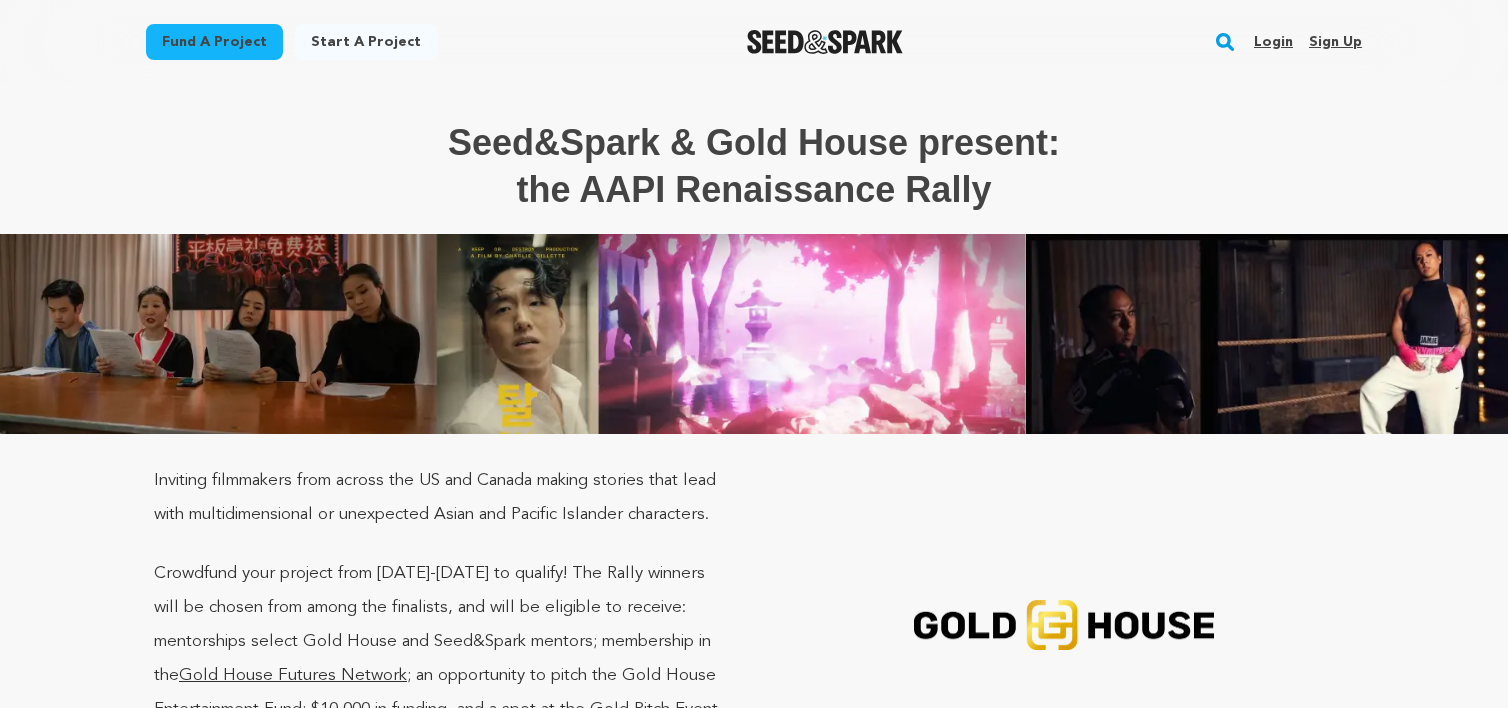 scroll, scrollTop: 0, scrollLeft: 0, axis: both 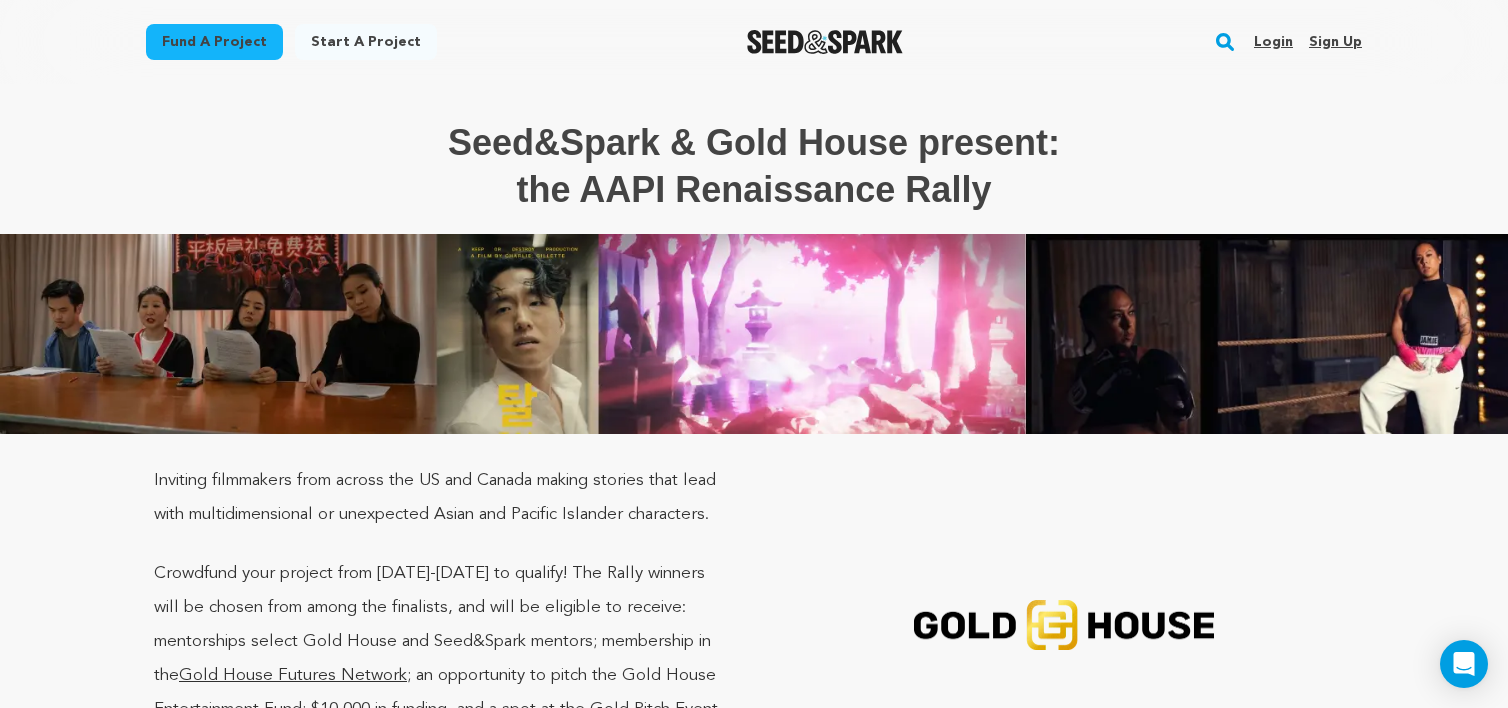 click on "Login" at bounding box center (1273, 42) 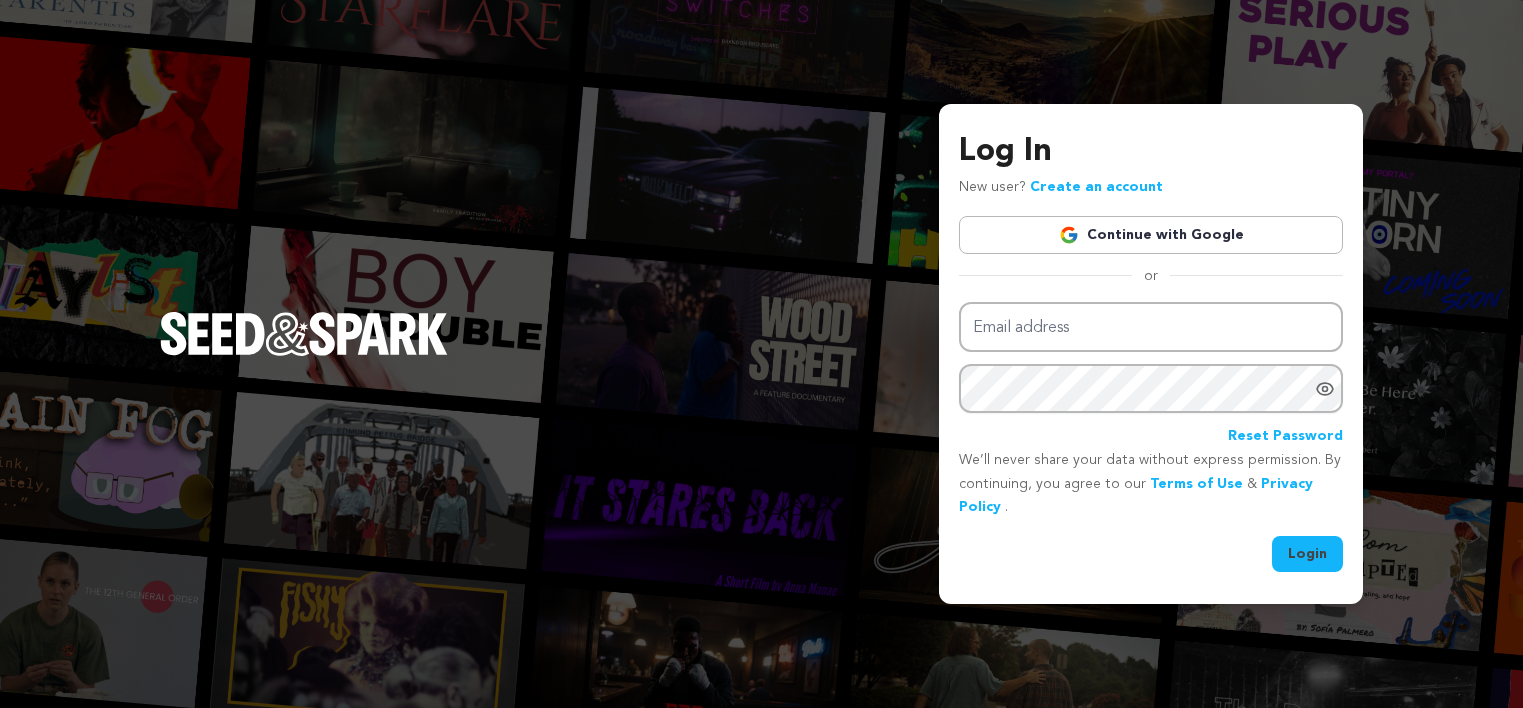 scroll, scrollTop: 0, scrollLeft: 0, axis: both 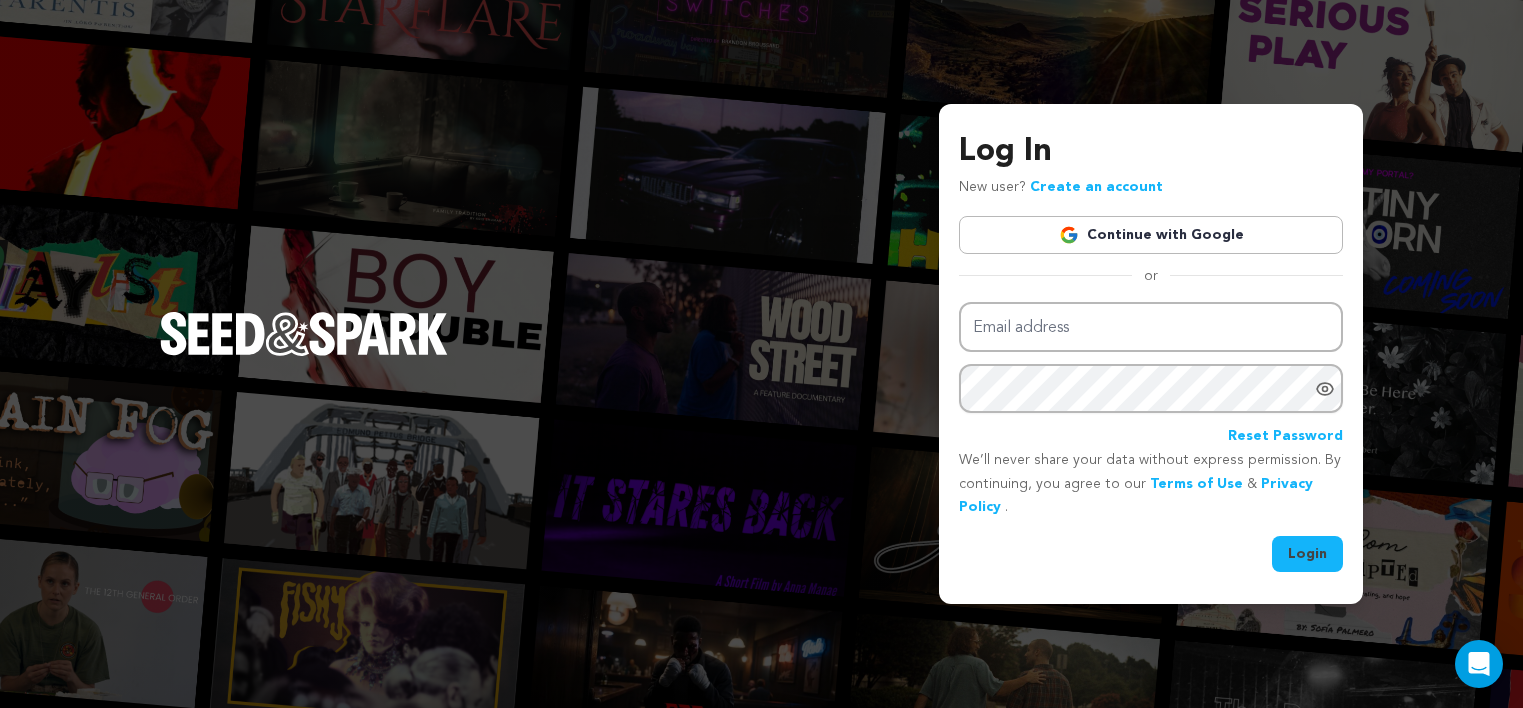 type on "[USERNAME]@example.com" 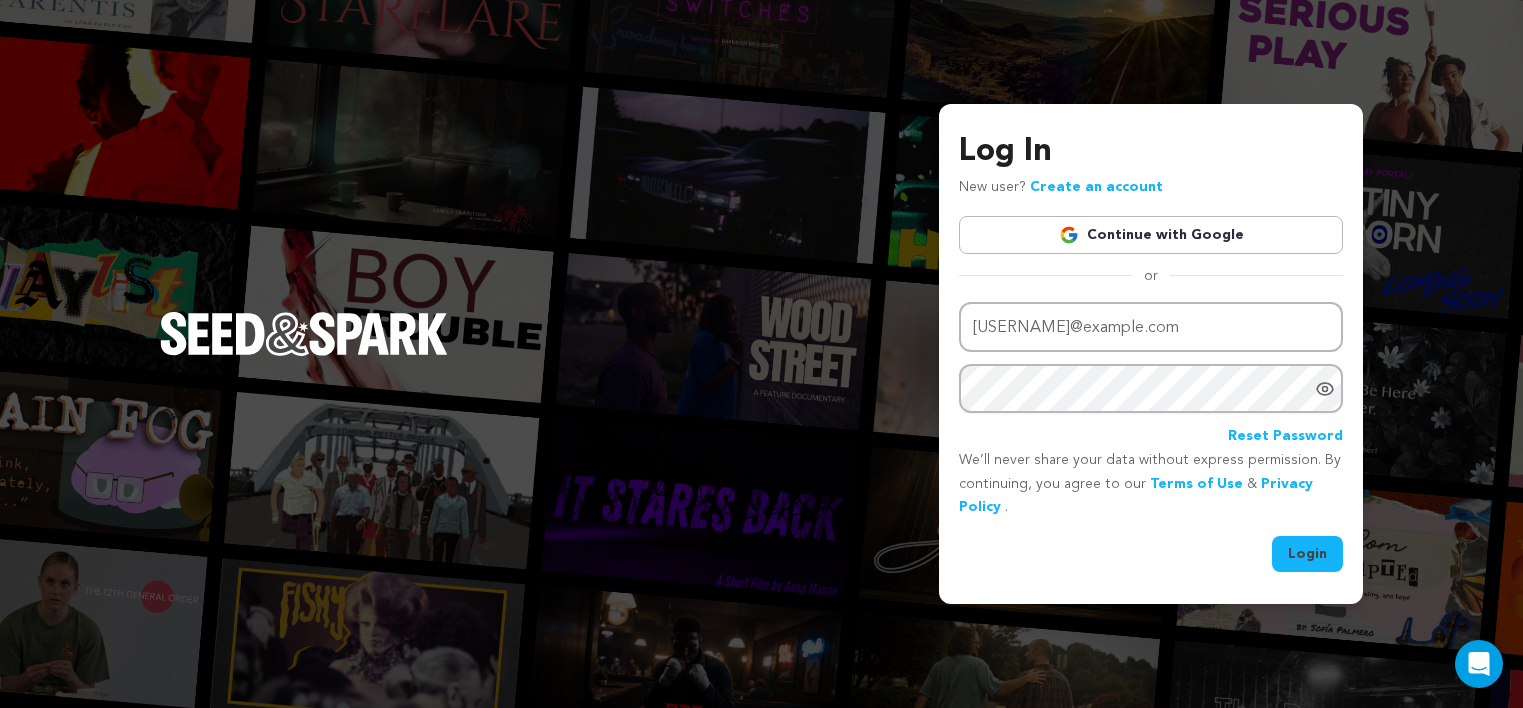 click on "Login" at bounding box center (1307, 554) 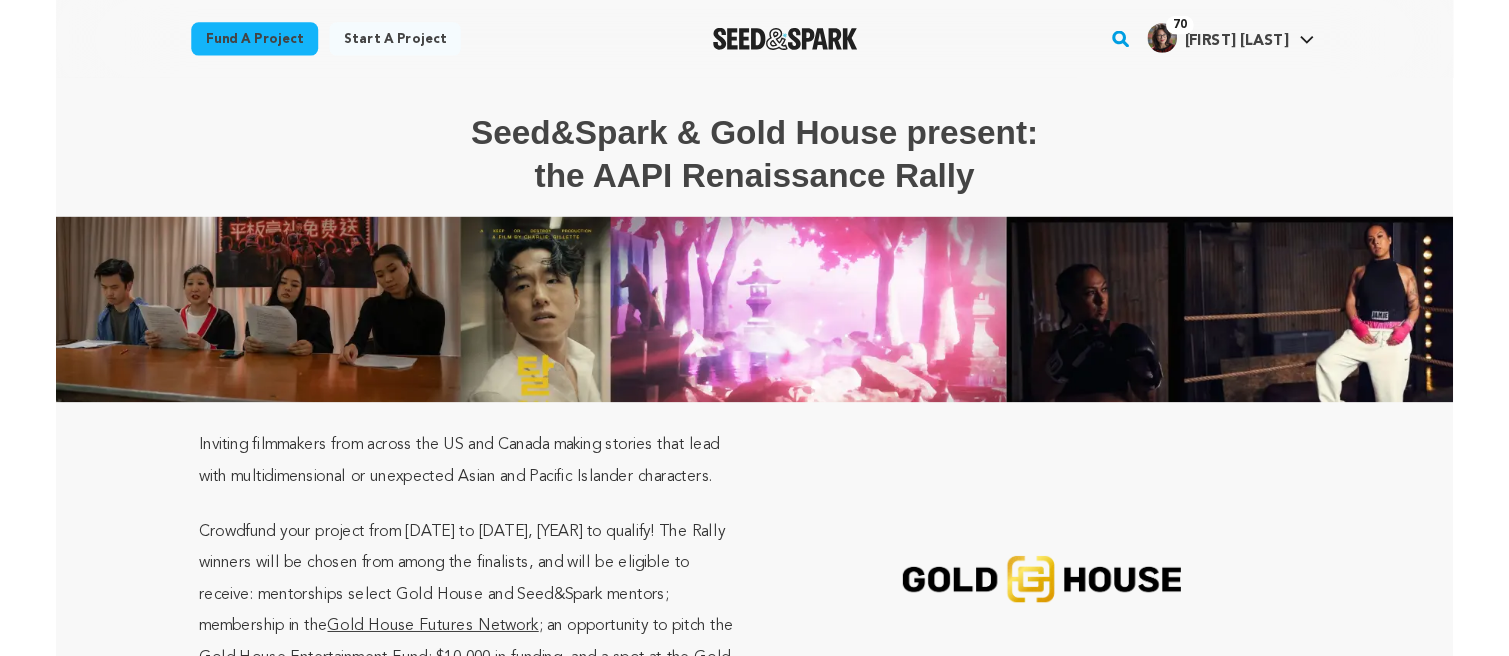 scroll, scrollTop: 0, scrollLeft: 0, axis: both 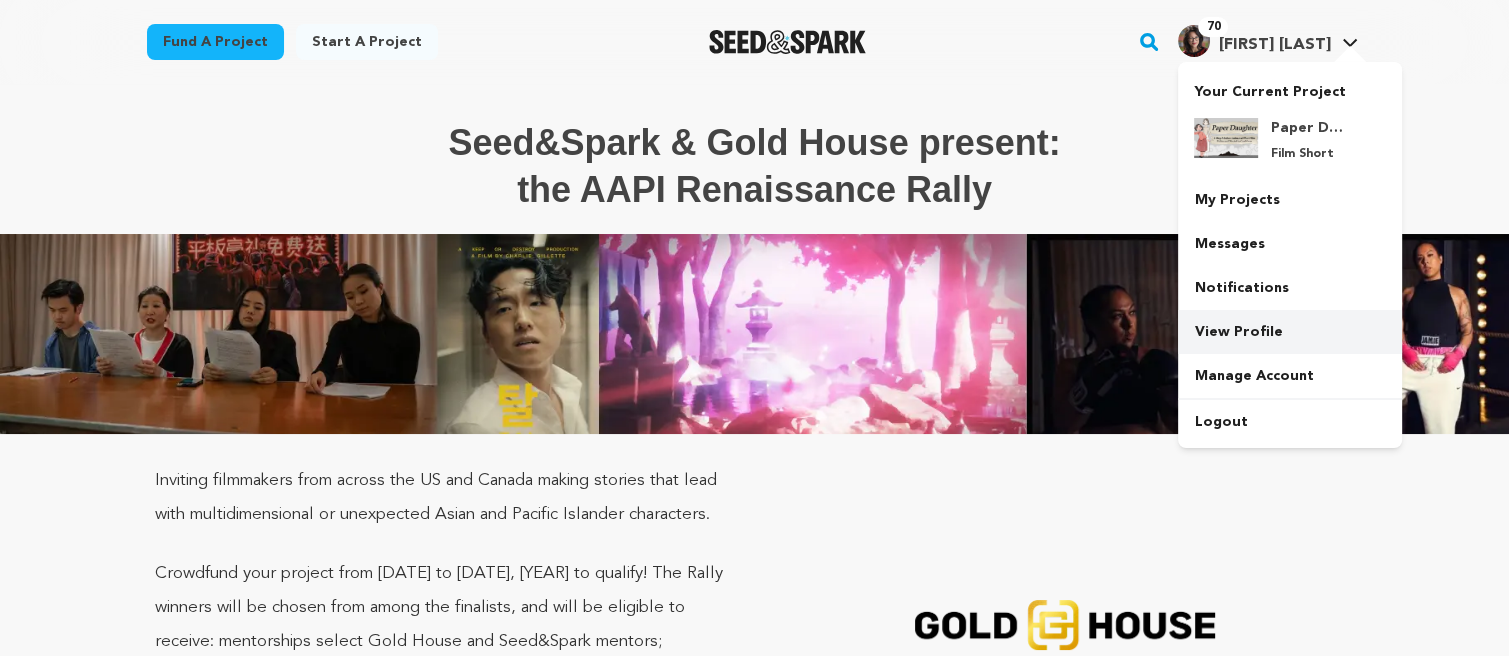 click on "View Profile" at bounding box center [1290, 332] 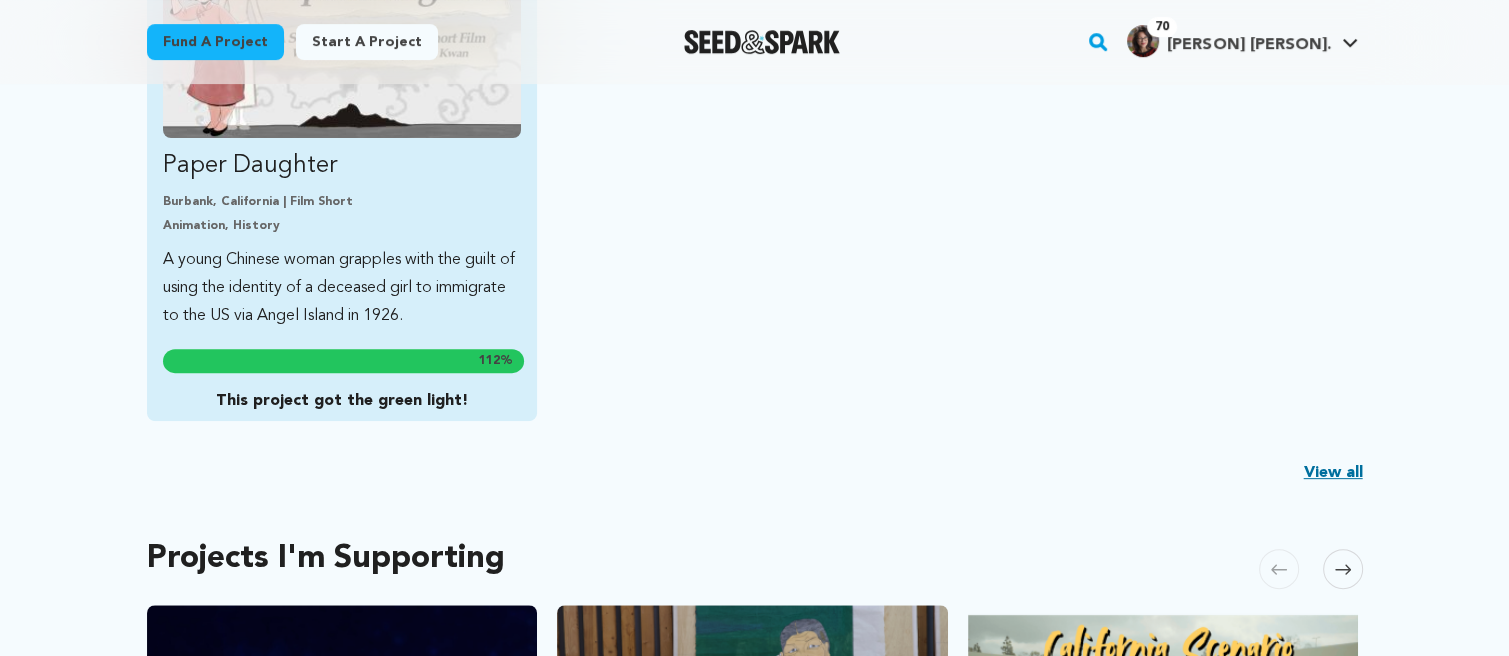 scroll, scrollTop: 484, scrollLeft: 0, axis: vertical 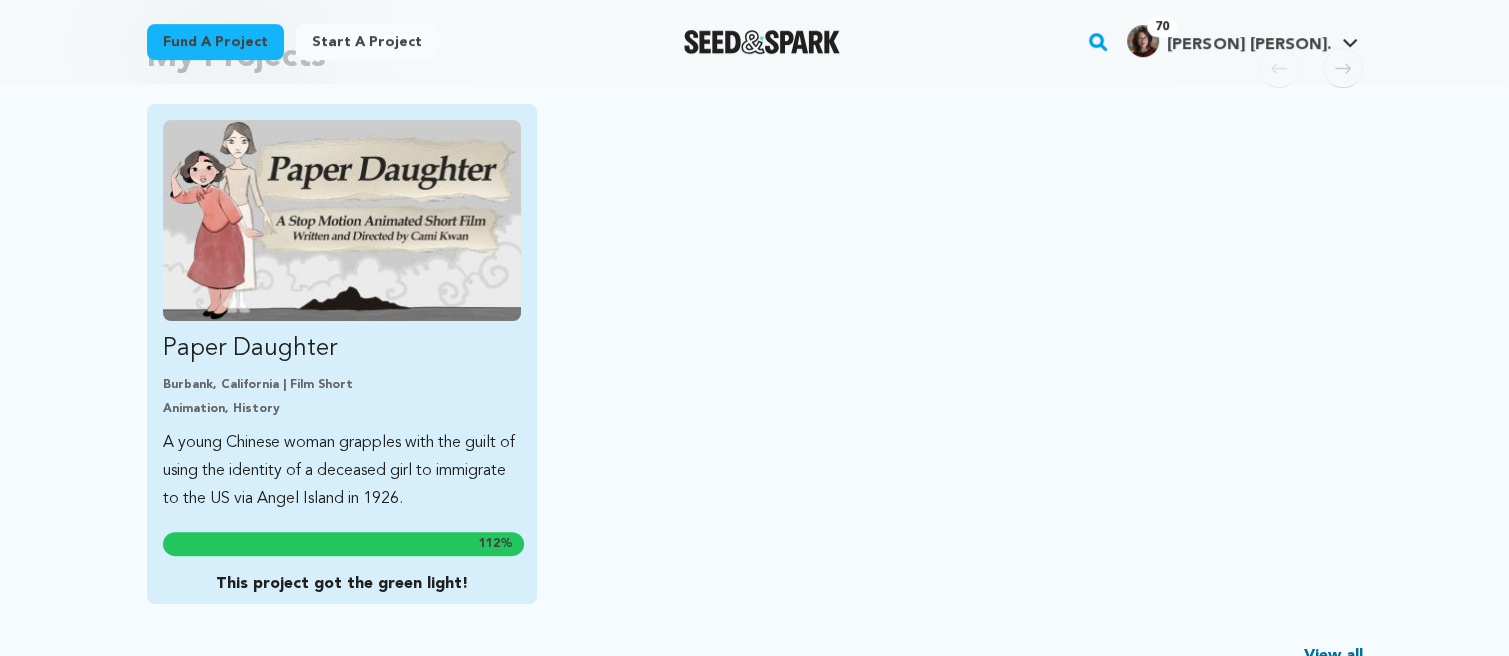 click on "Paper Daughter" at bounding box center [342, 349] 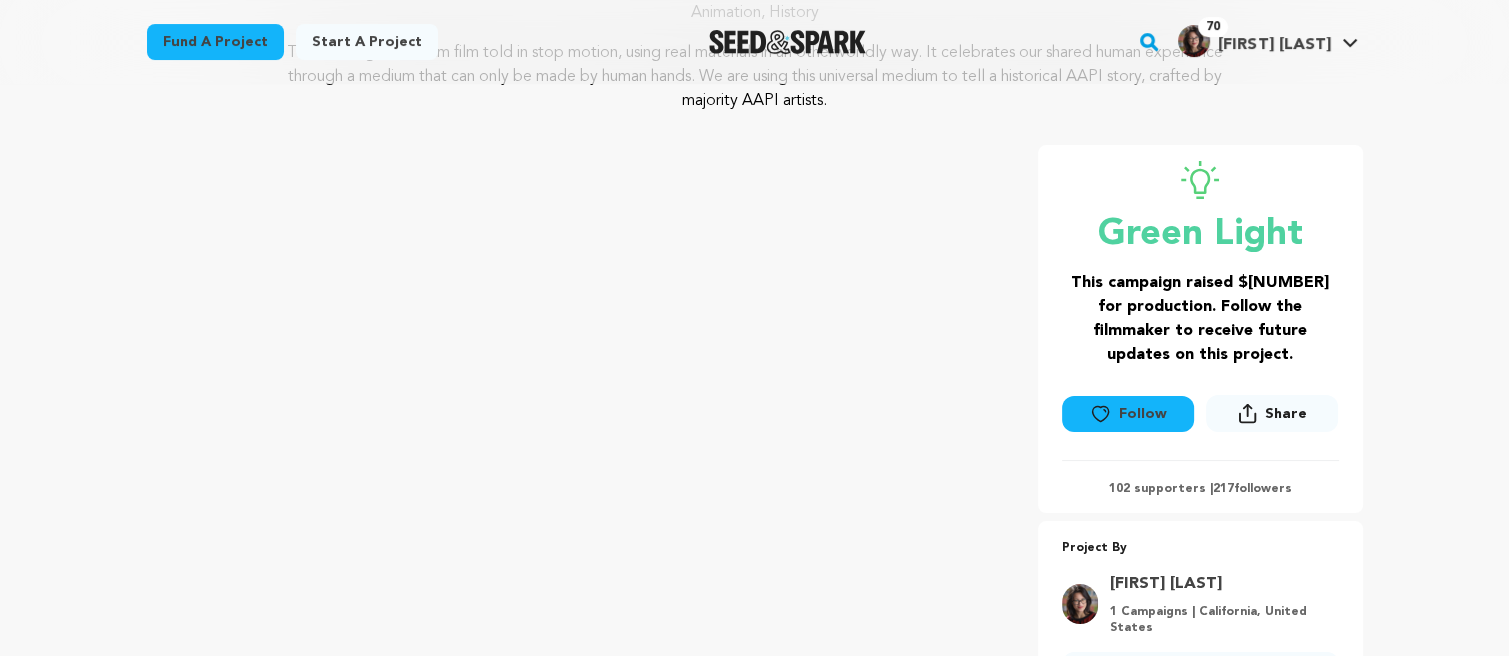 scroll, scrollTop: 0, scrollLeft: 0, axis: both 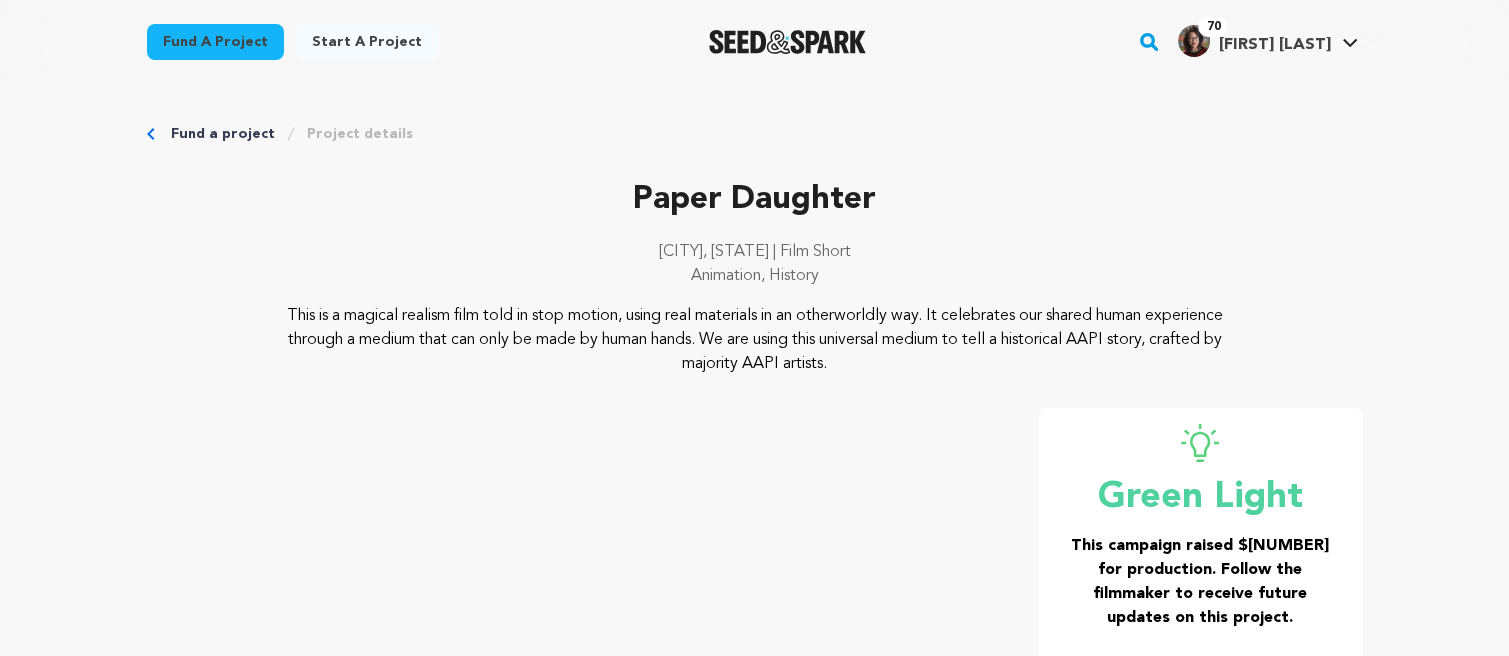 click on "Project details" at bounding box center [360, 134] 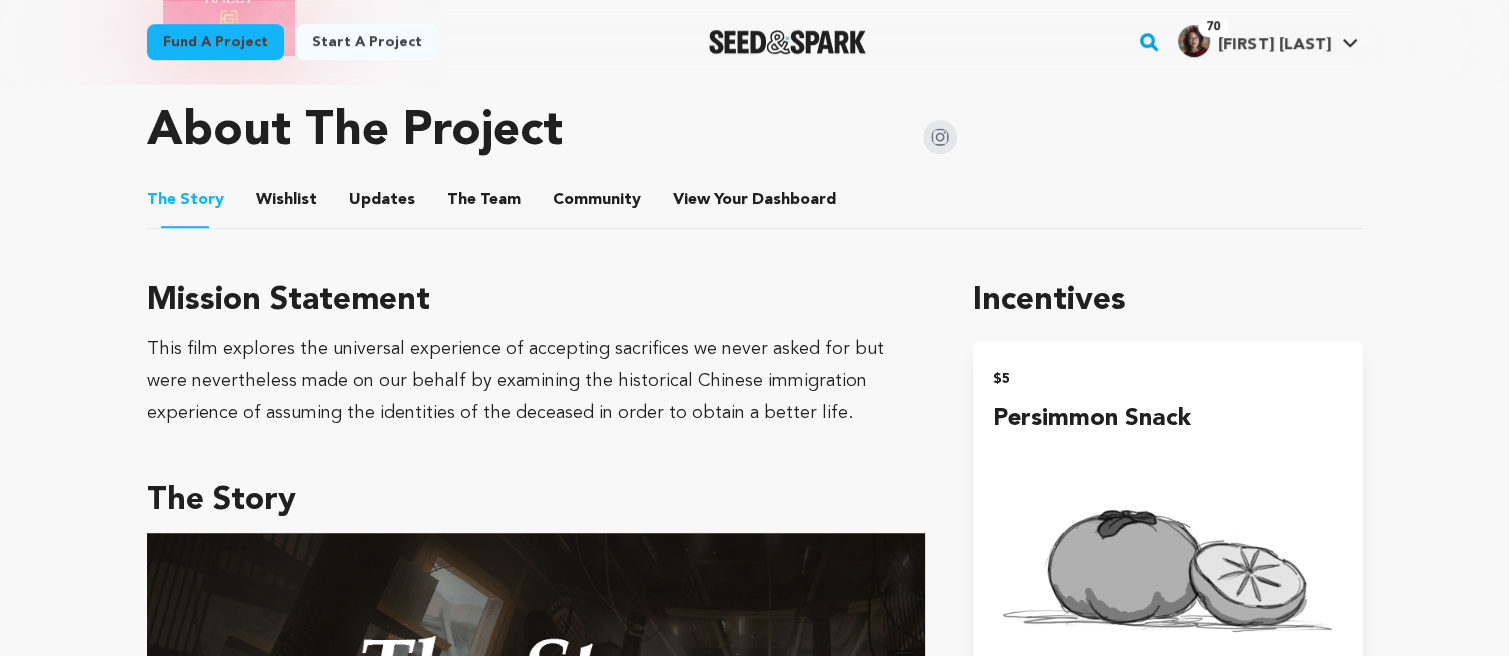 scroll, scrollTop: 1148, scrollLeft: 0, axis: vertical 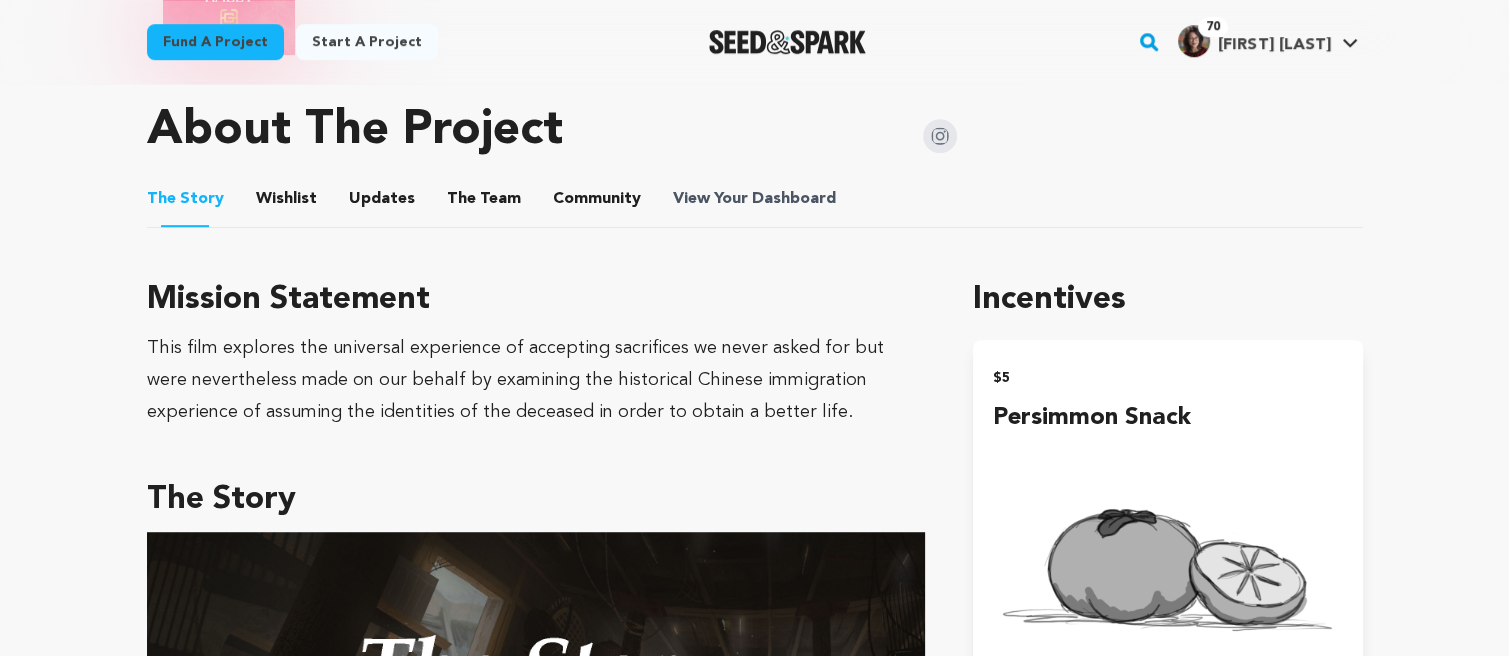click on "Dashboard" at bounding box center (794, 199) 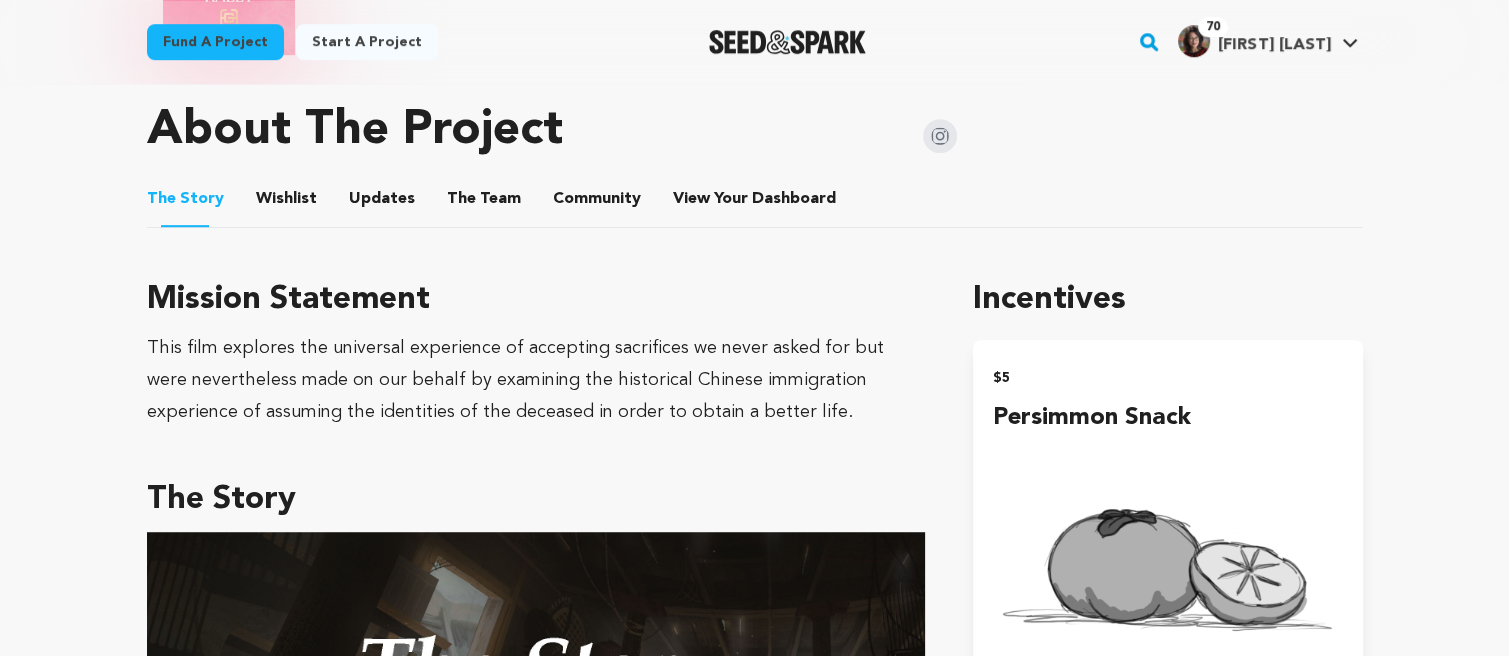 click on "Community" at bounding box center (597, 203) 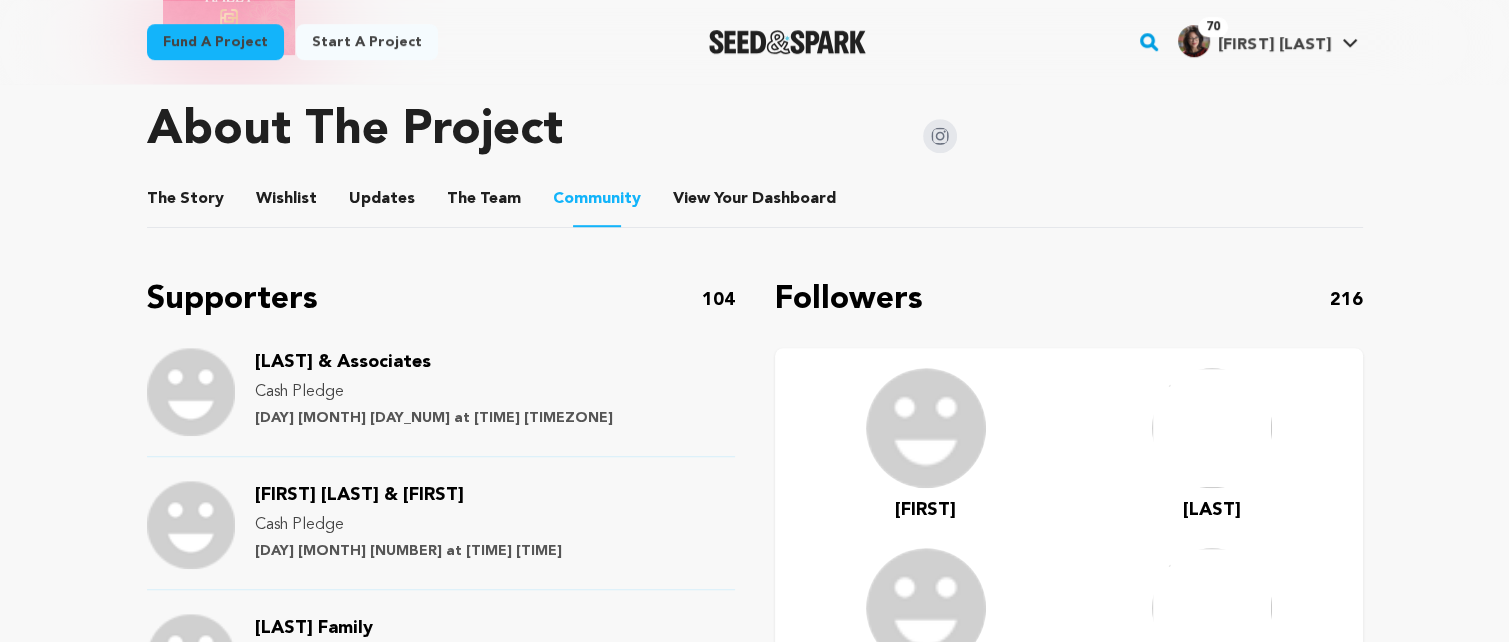 click on "View Your Dashboard" at bounding box center [697, 203] 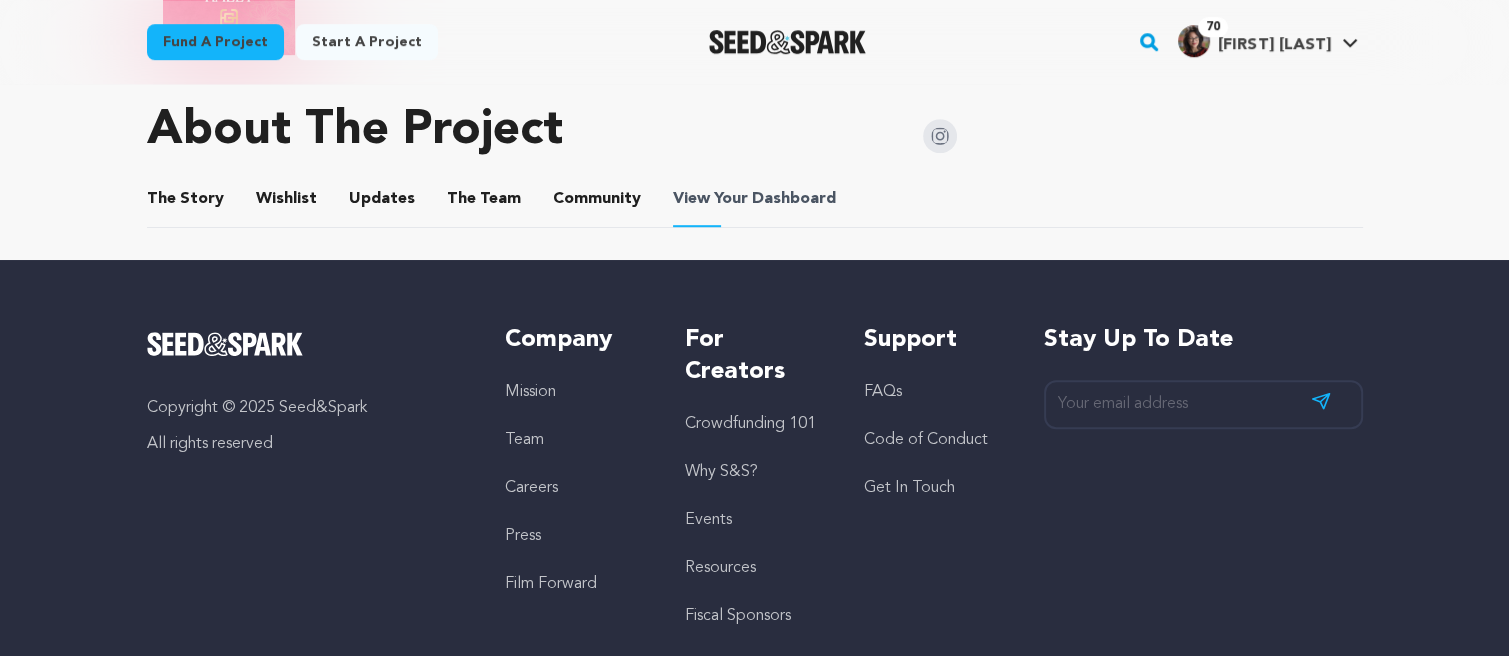 click on "View   Your   Dashboard" at bounding box center [756, 199] 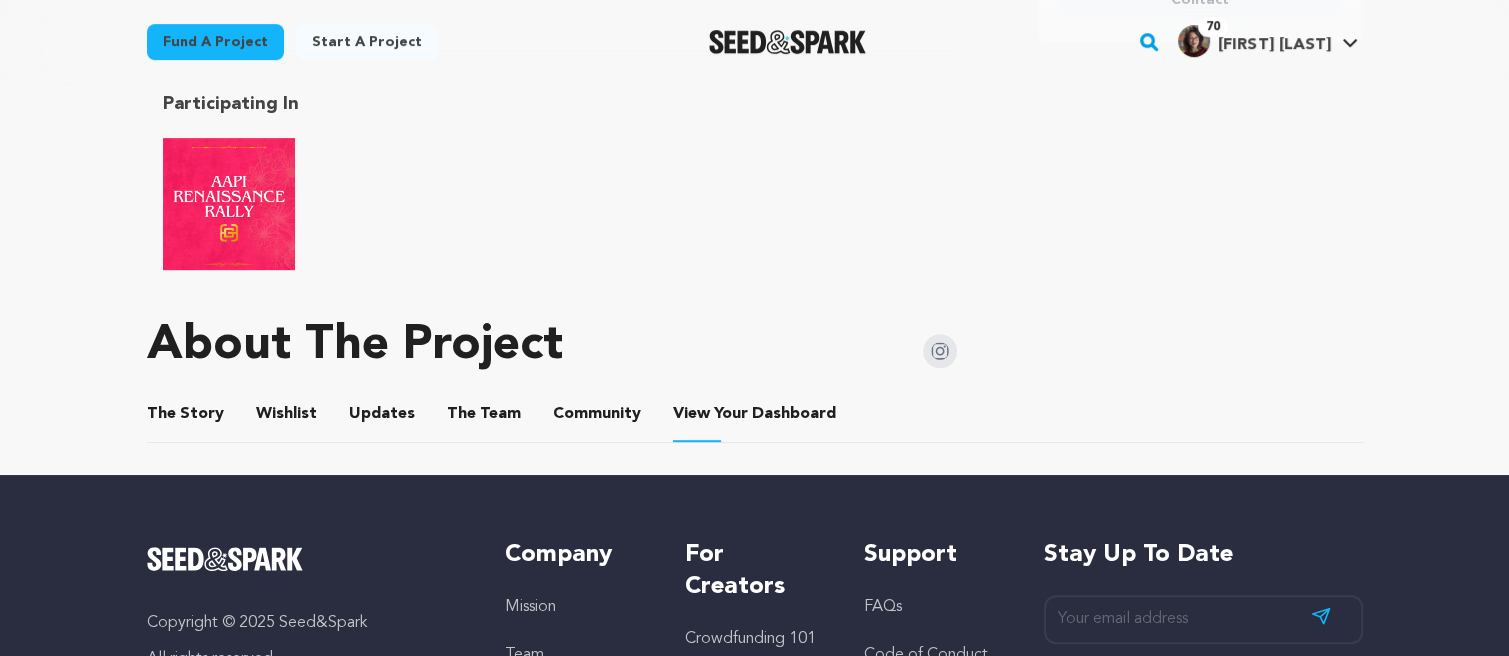 scroll, scrollTop: 864, scrollLeft: 0, axis: vertical 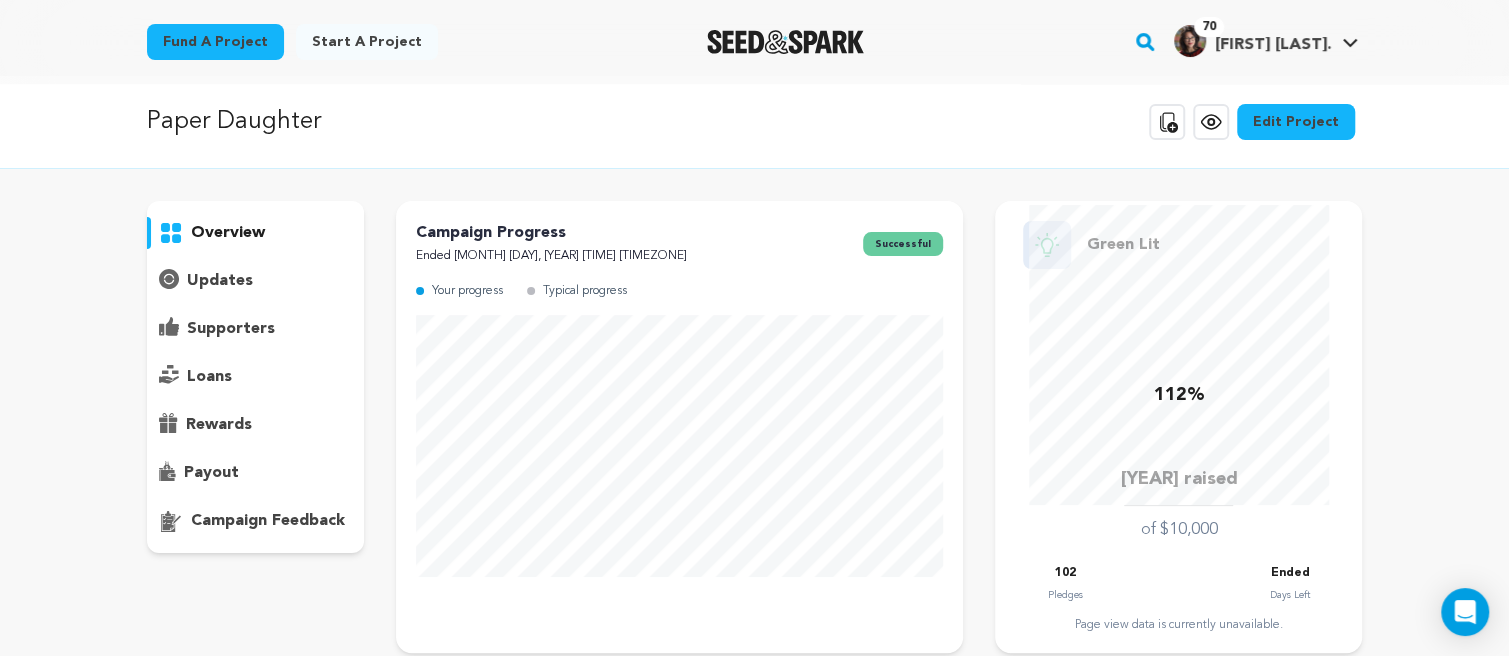 click on "payout" at bounding box center [211, 473] 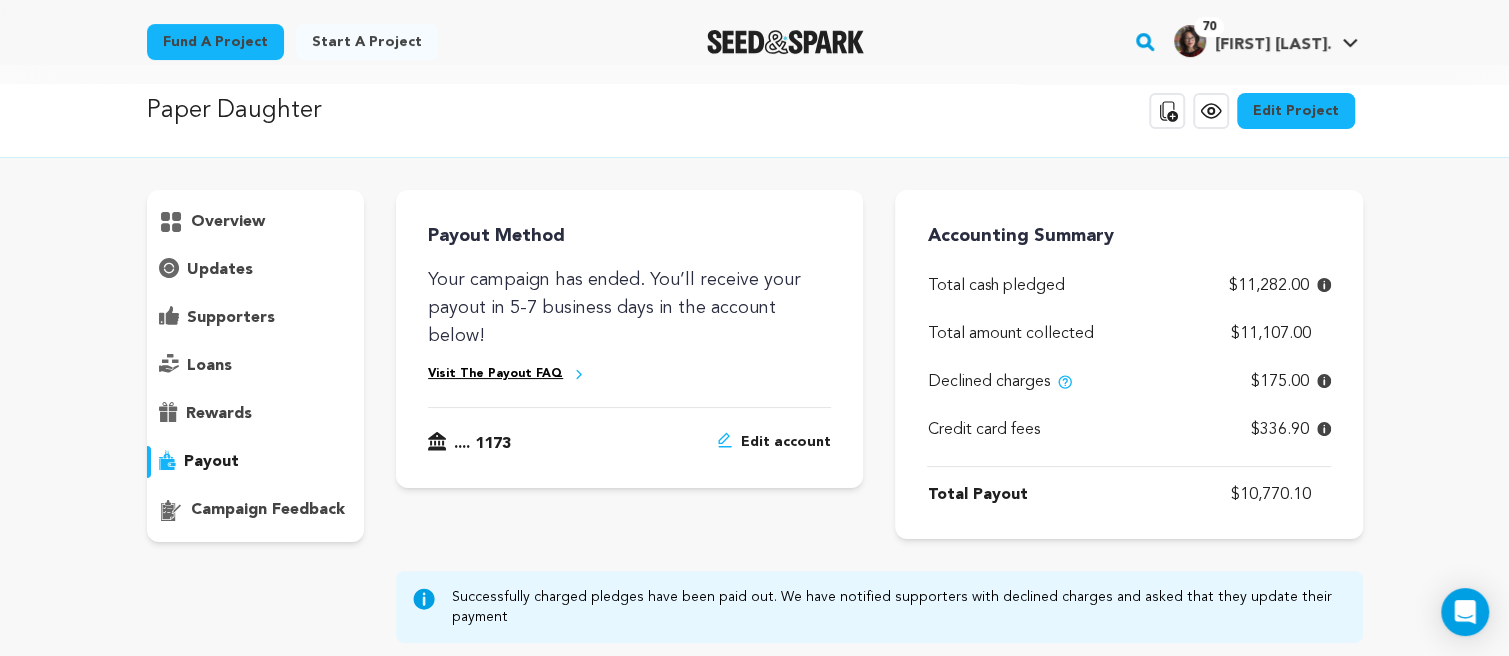 scroll, scrollTop: 17, scrollLeft: 0, axis: vertical 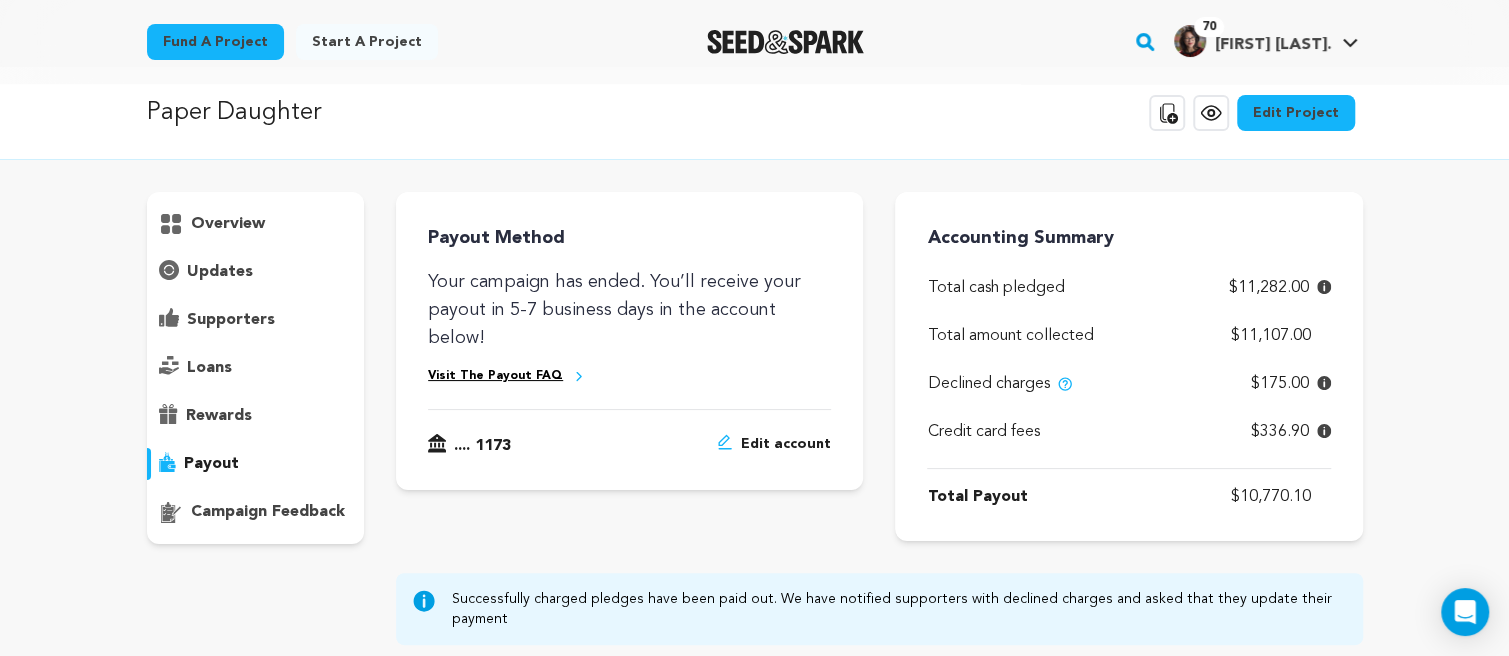drag, startPoint x: 1333, startPoint y: 484, endPoint x: 1232, endPoint y: 503, distance: 102.77159 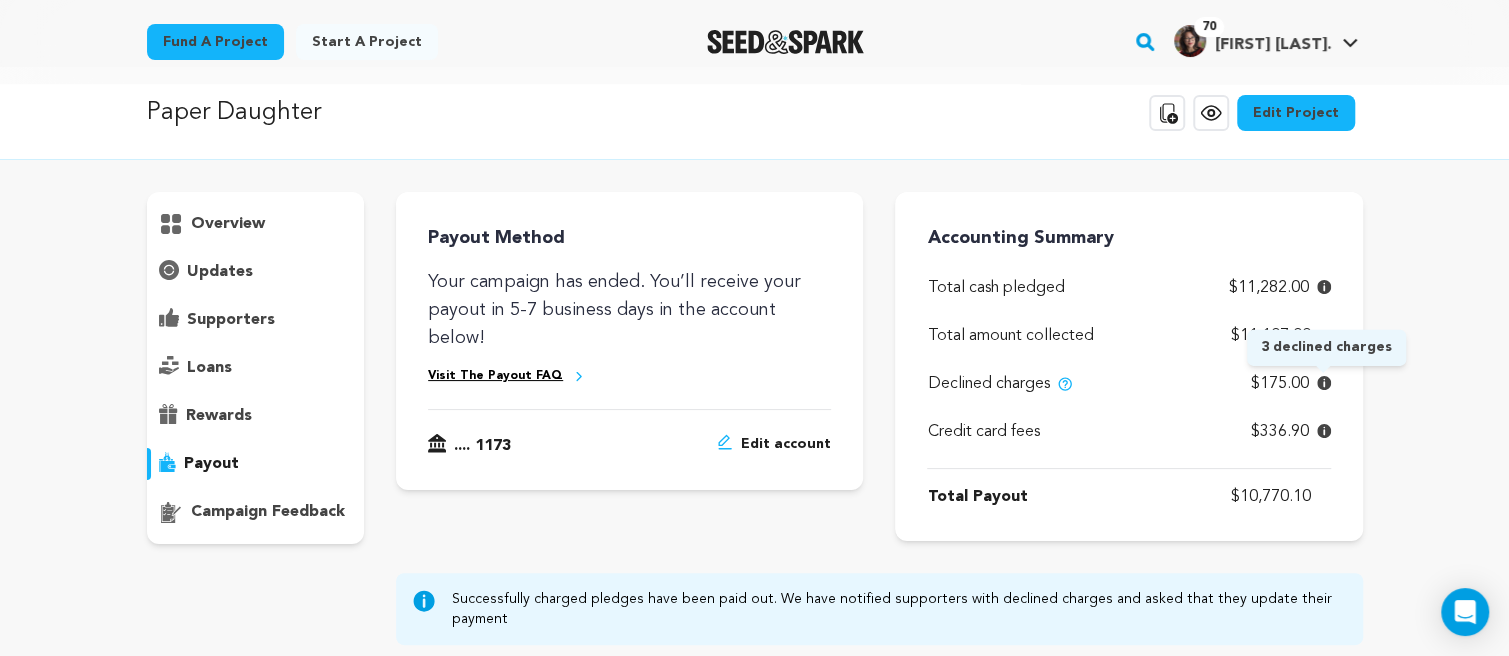 click 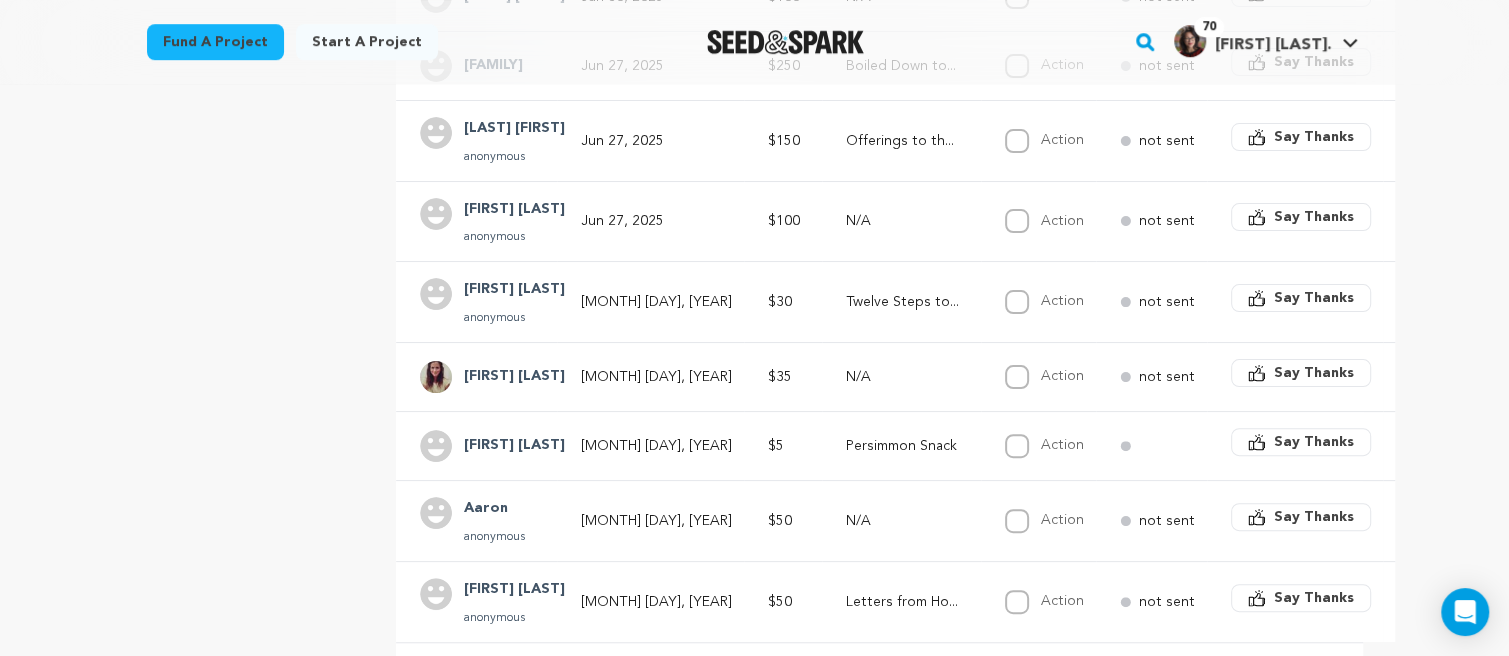 scroll, scrollTop: 0, scrollLeft: 0, axis: both 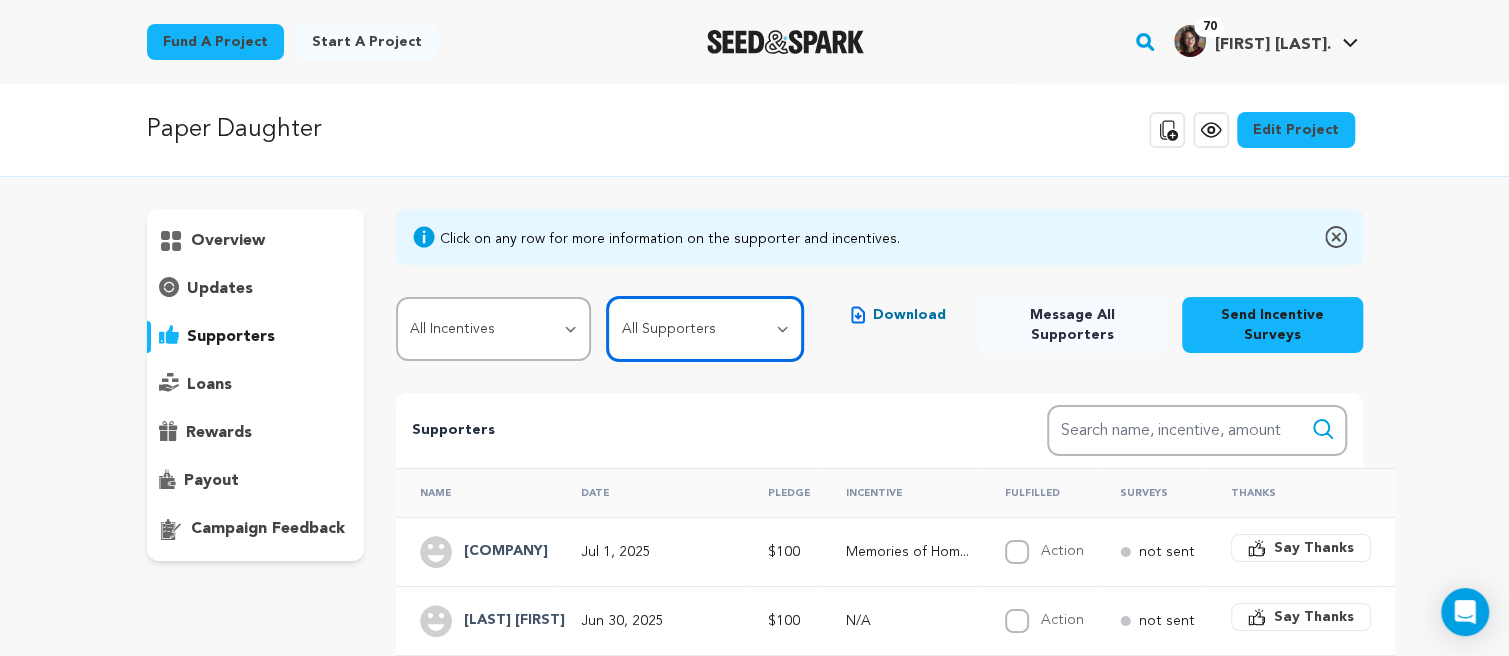 click on "All Supporters
Survey not sent Survey incomplete Survey complete Incentive not fulfilled Incentive fulfilled Declined charge" at bounding box center [704, 329] 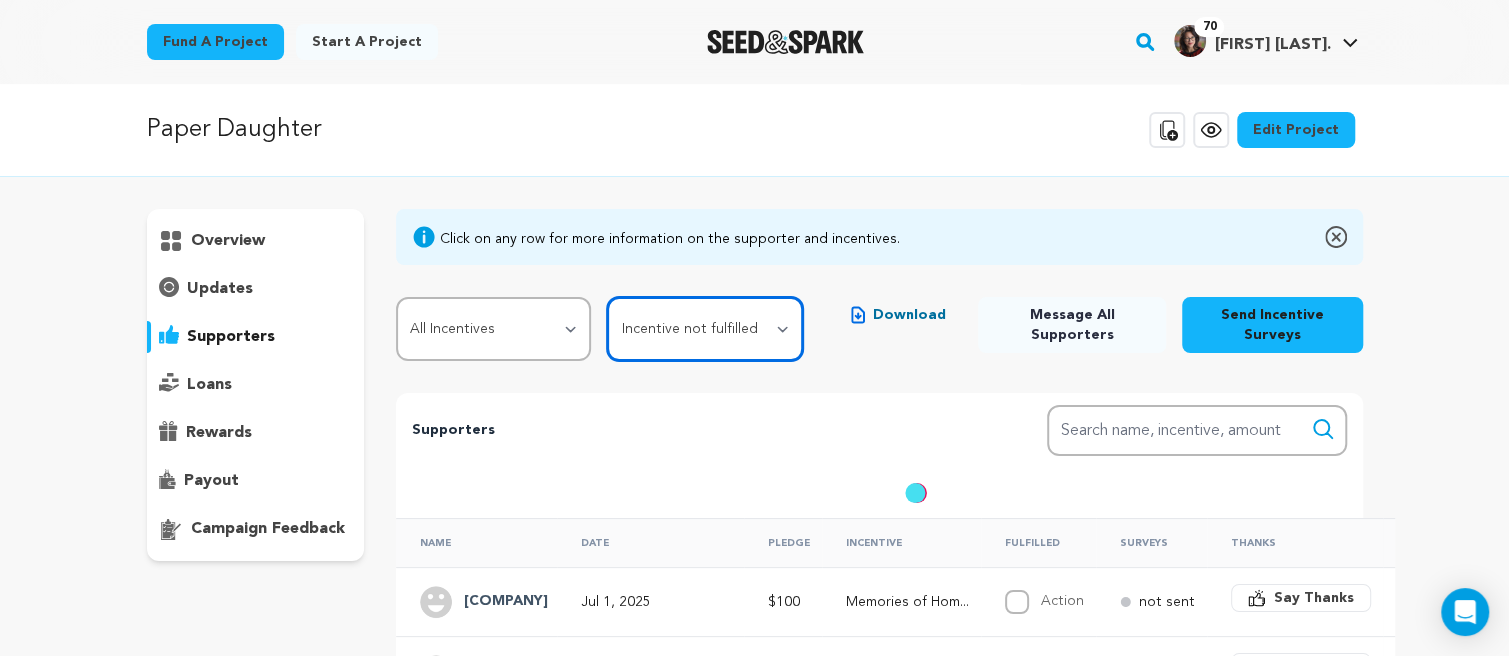click on "All Supporters
Survey not sent Survey incomplete Survey complete Incentive not fulfilled Incentive fulfilled Declined charge" at bounding box center [704, 329] 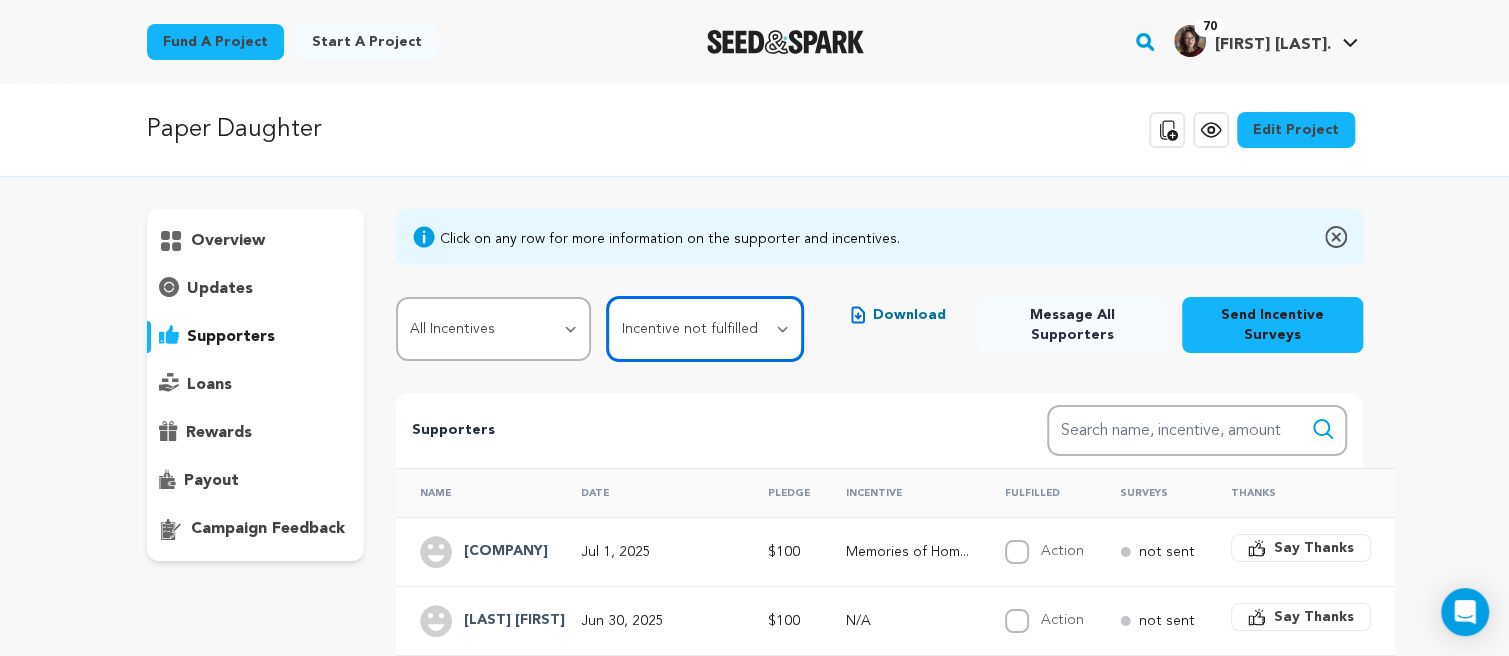 select on "pledge_incomplete" 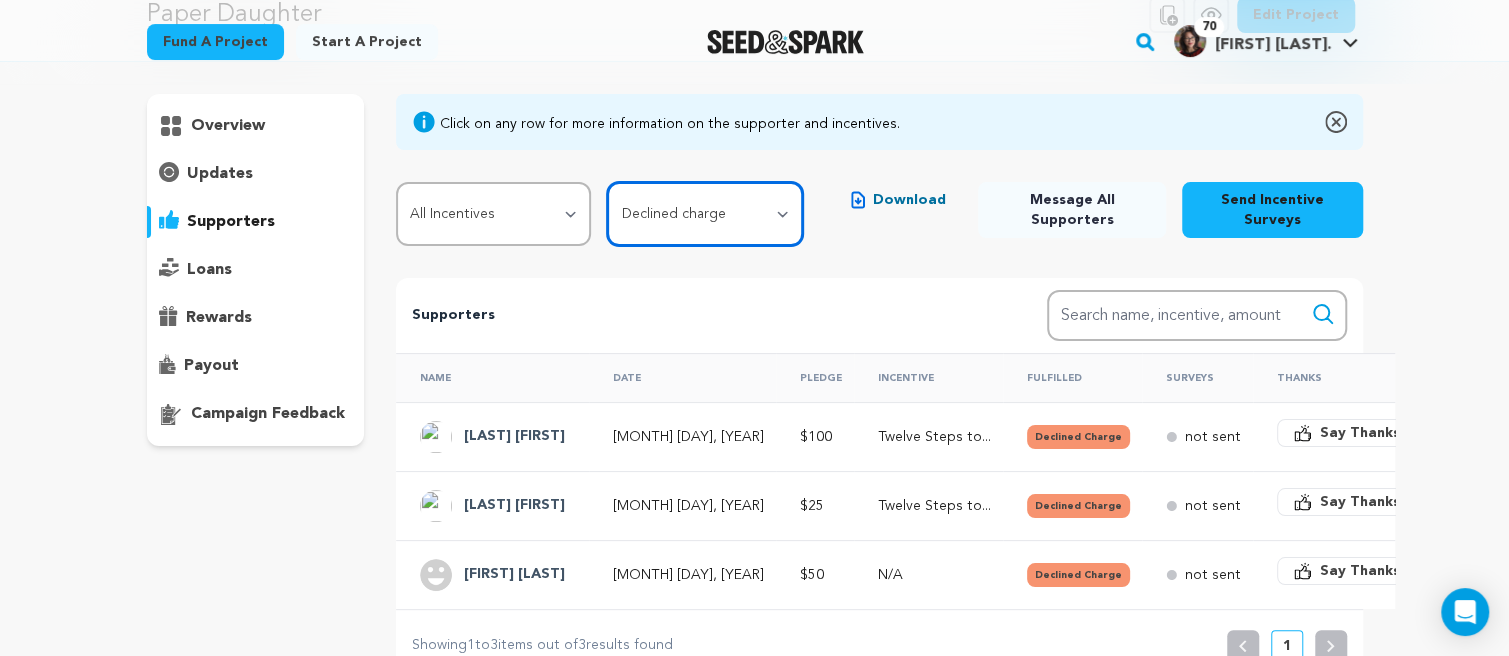 scroll, scrollTop: 157, scrollLeft: 0, axis: vertical 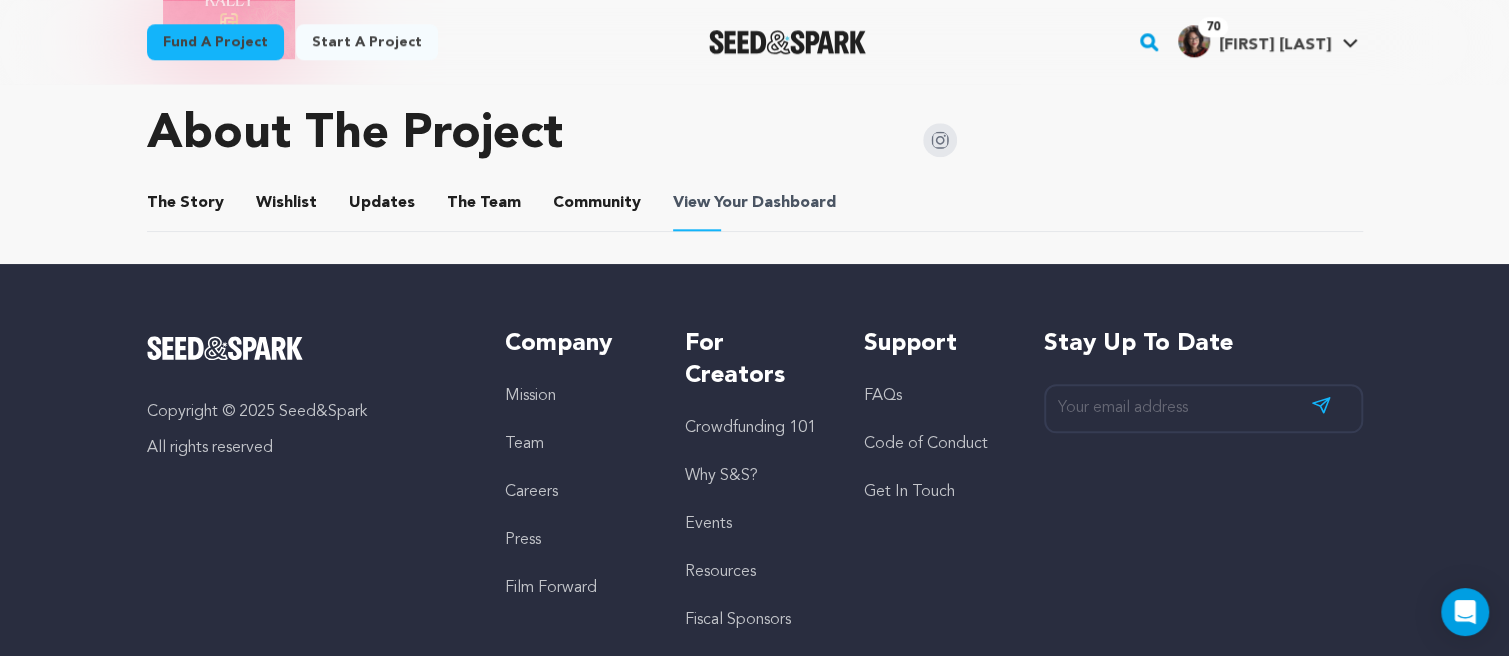click on "Dashboard" at bounding box center [794, 203] 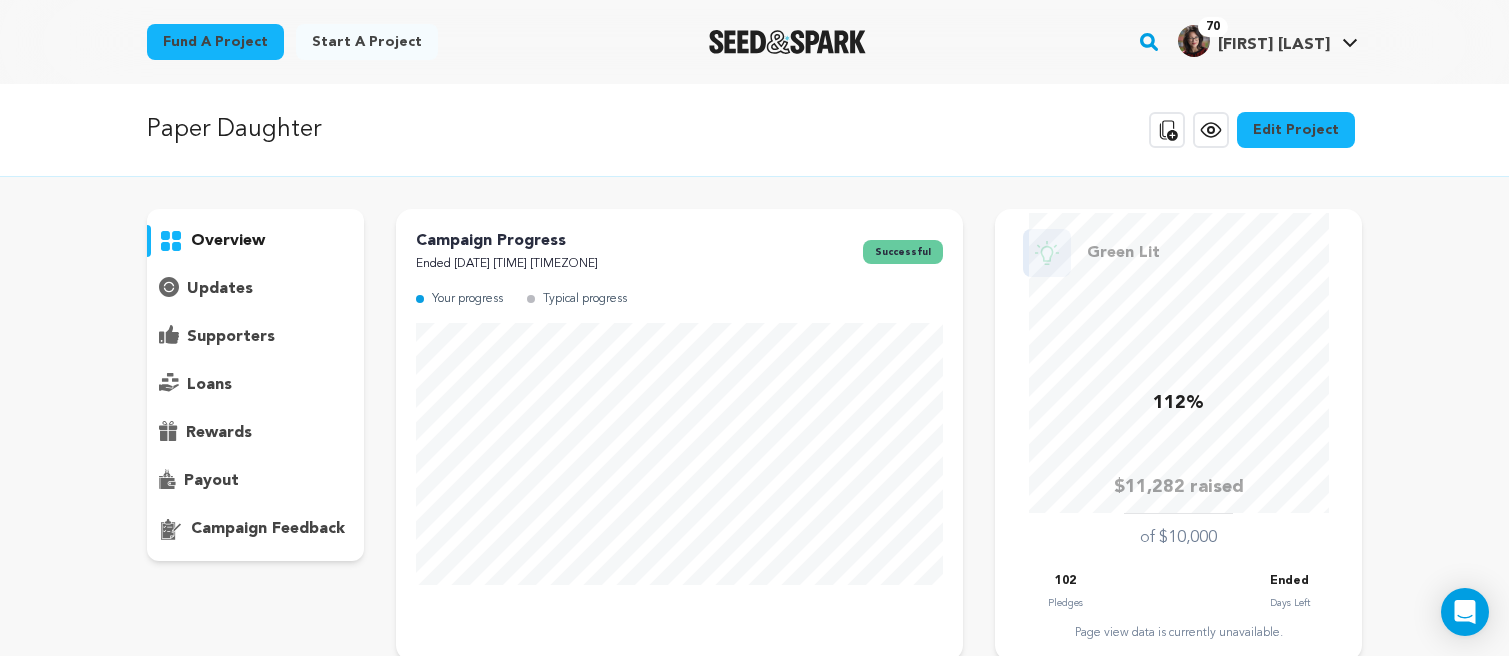 scroll, scrollTop: 0, scrollLeft: 0, axis: both 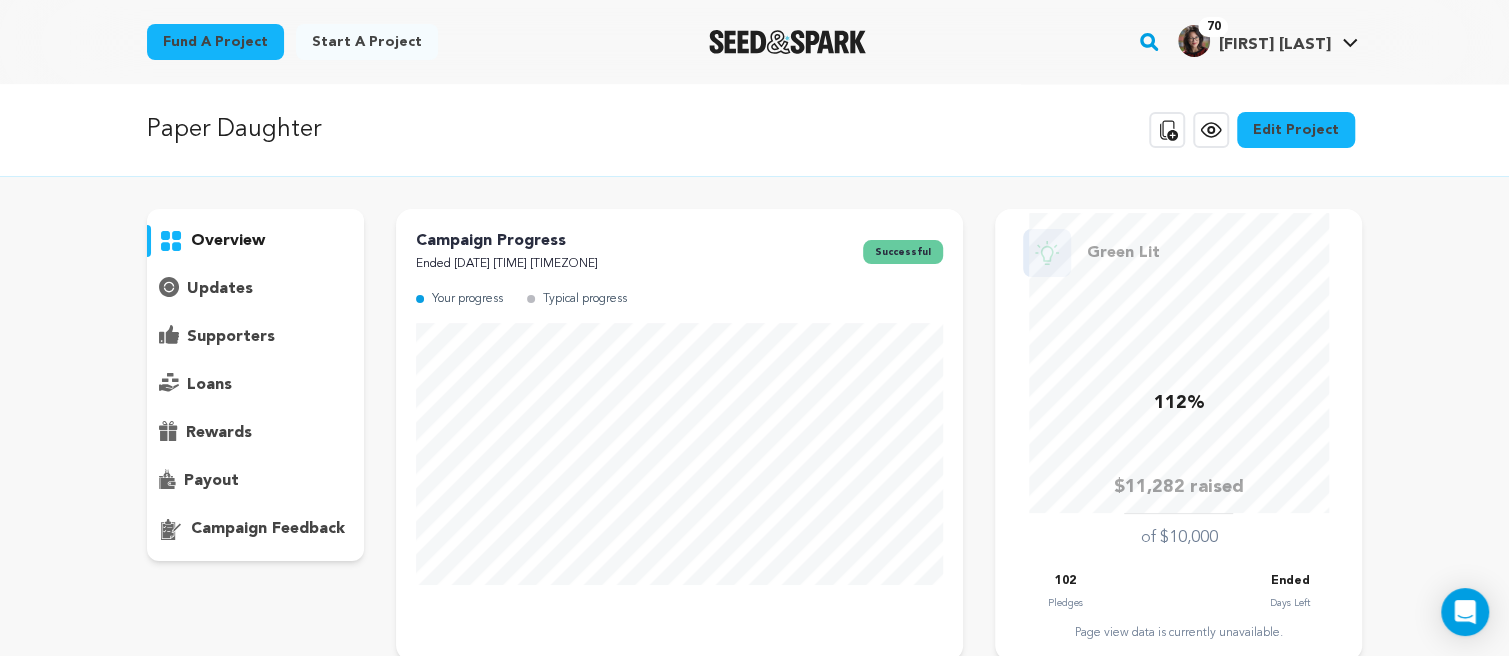 click on "payout" at bounding box center (211, 481) 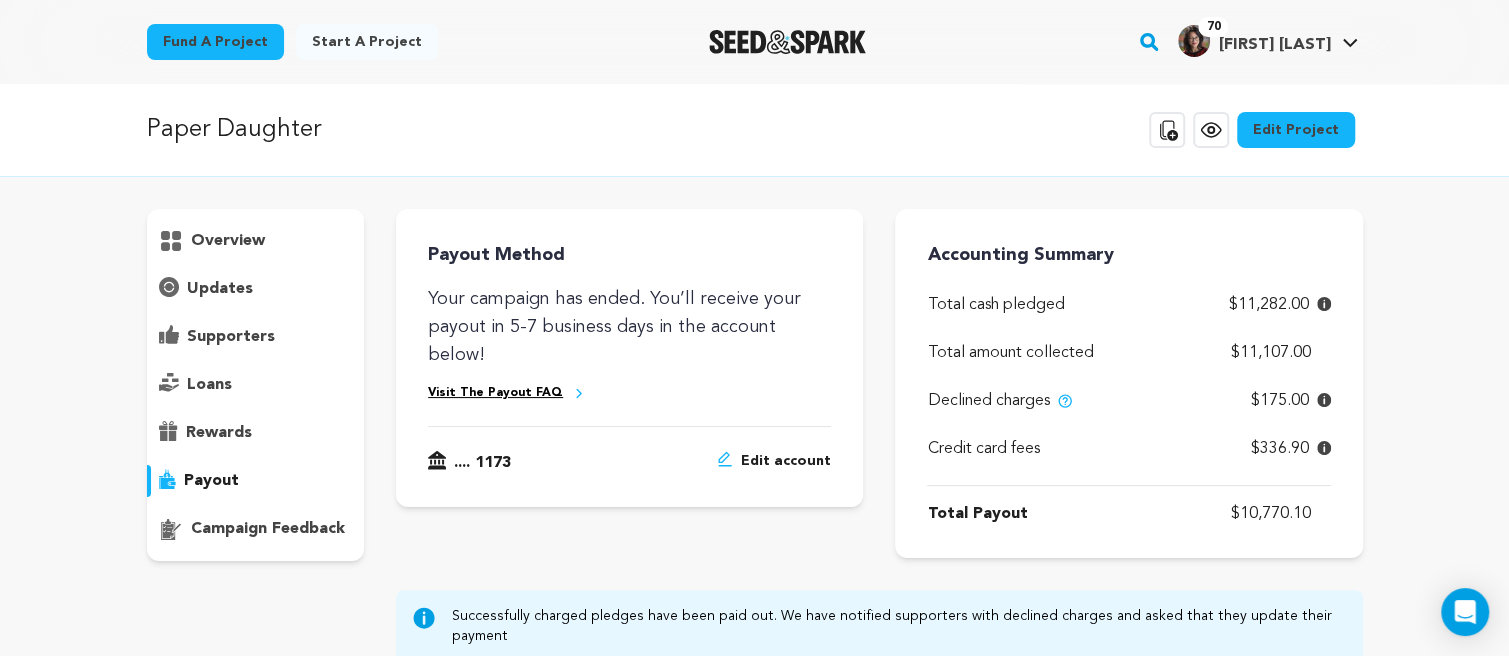 drag, startPoint x: 1330, startPoint y: 516, endPoint x: 1181, endPoint y: 517, distance: 149.00336 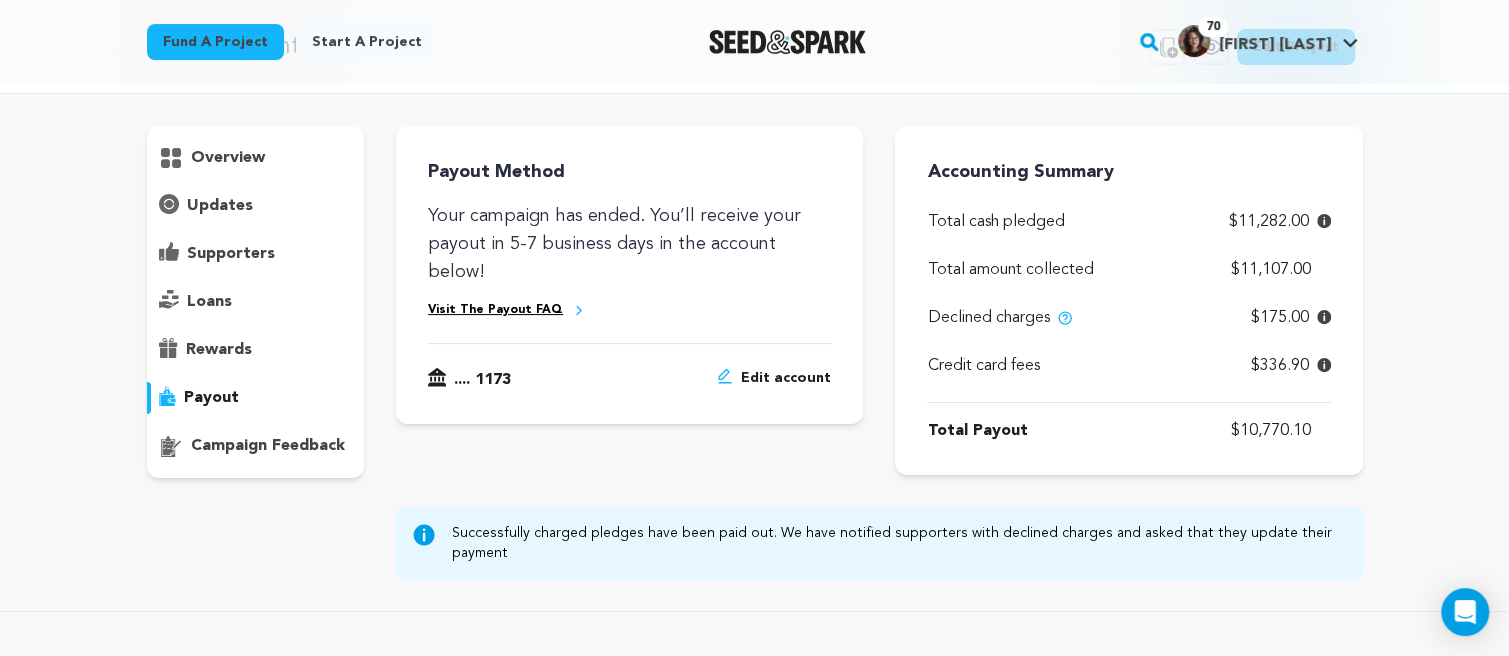 scroll, scrollTop: 0, scrollLeft: 0, axis: both 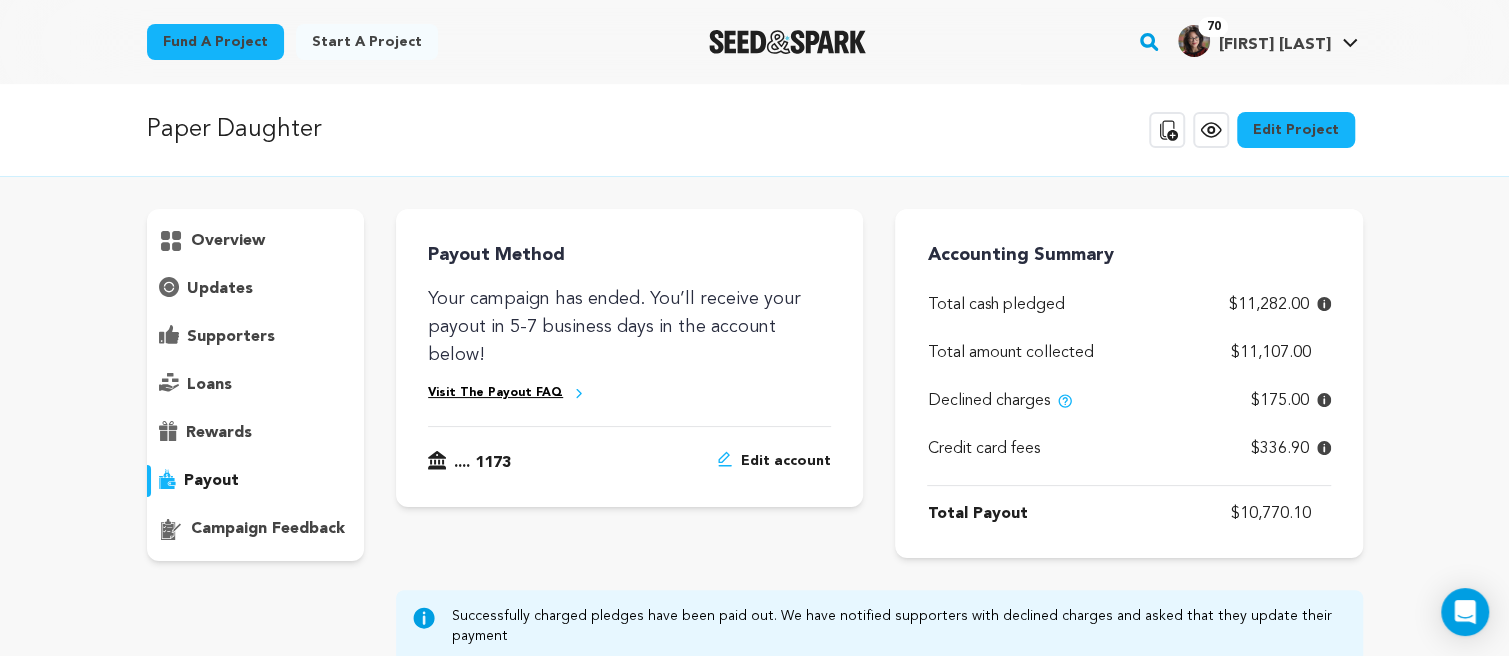 click on "Visit The Payout FAQ" at bounding box center (495, 393) 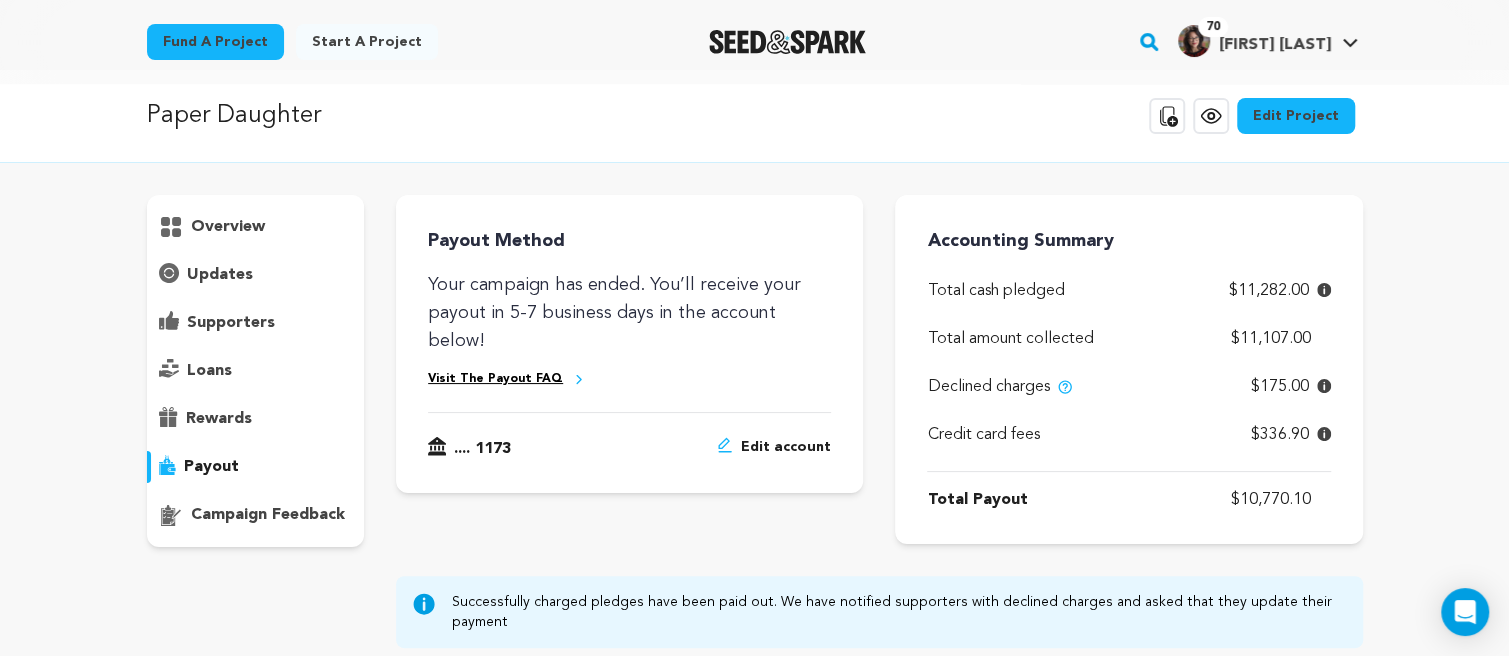 scroll, scrollTop: 16, scrollLeft: 0, axis: vertical 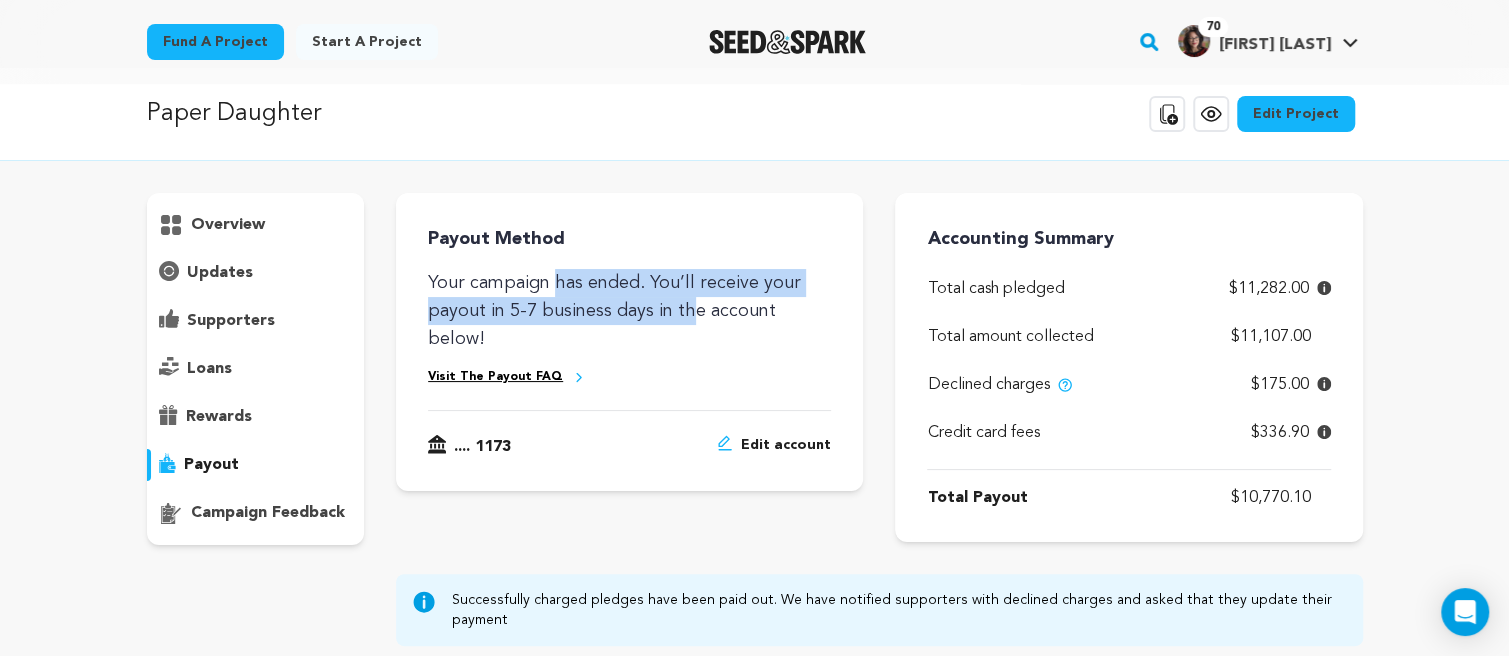 drag, startPoint x: 435, startPoint y: 280, endPoint x: 590, endPoint y: 318, distance: 159.5901 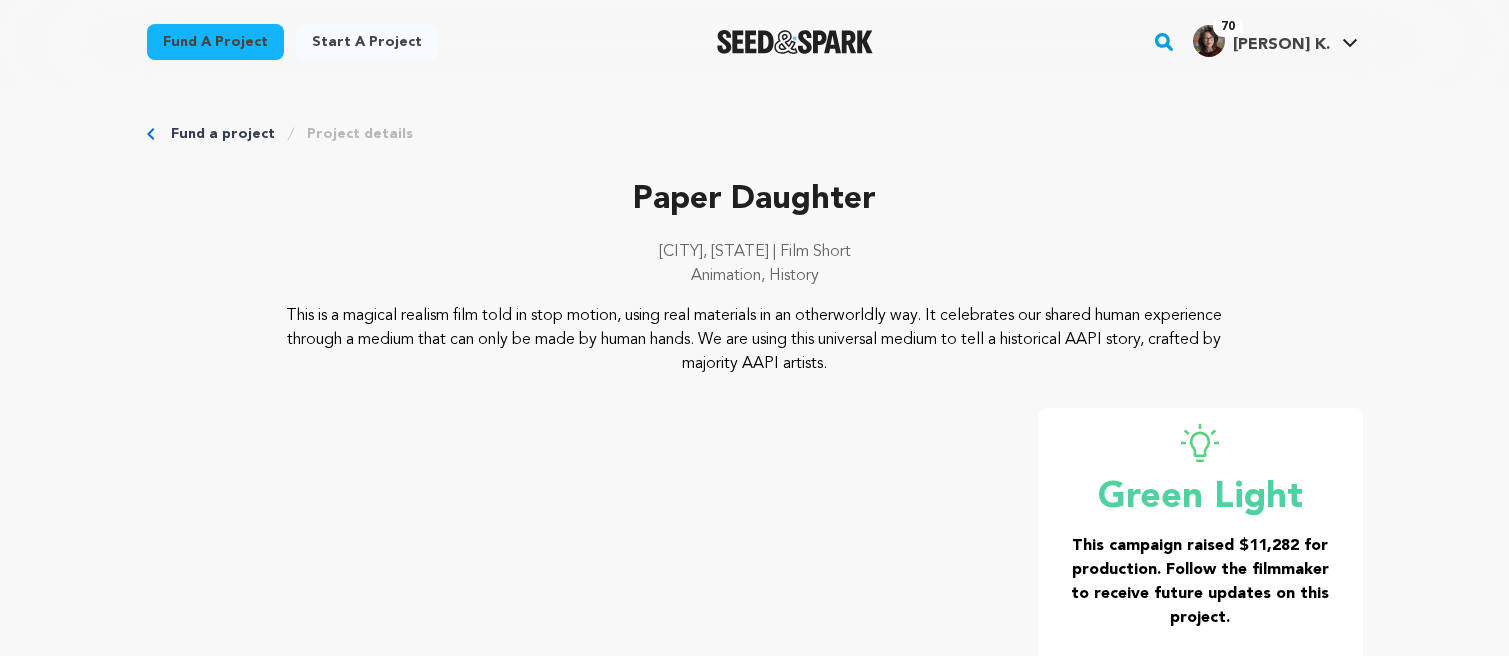scroll, scrollTop: 0, scrollLeft: 0, axis: both 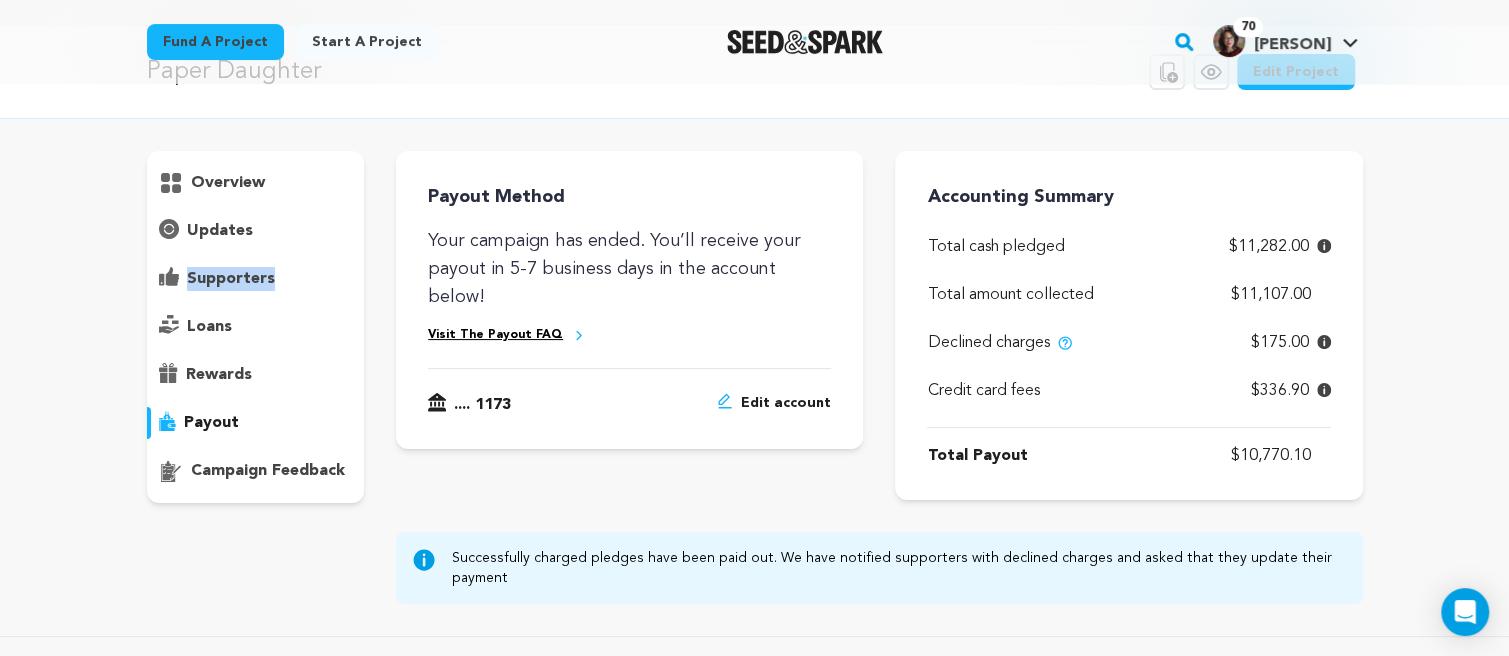 click on "supporters" at bounding box center (231, 279) 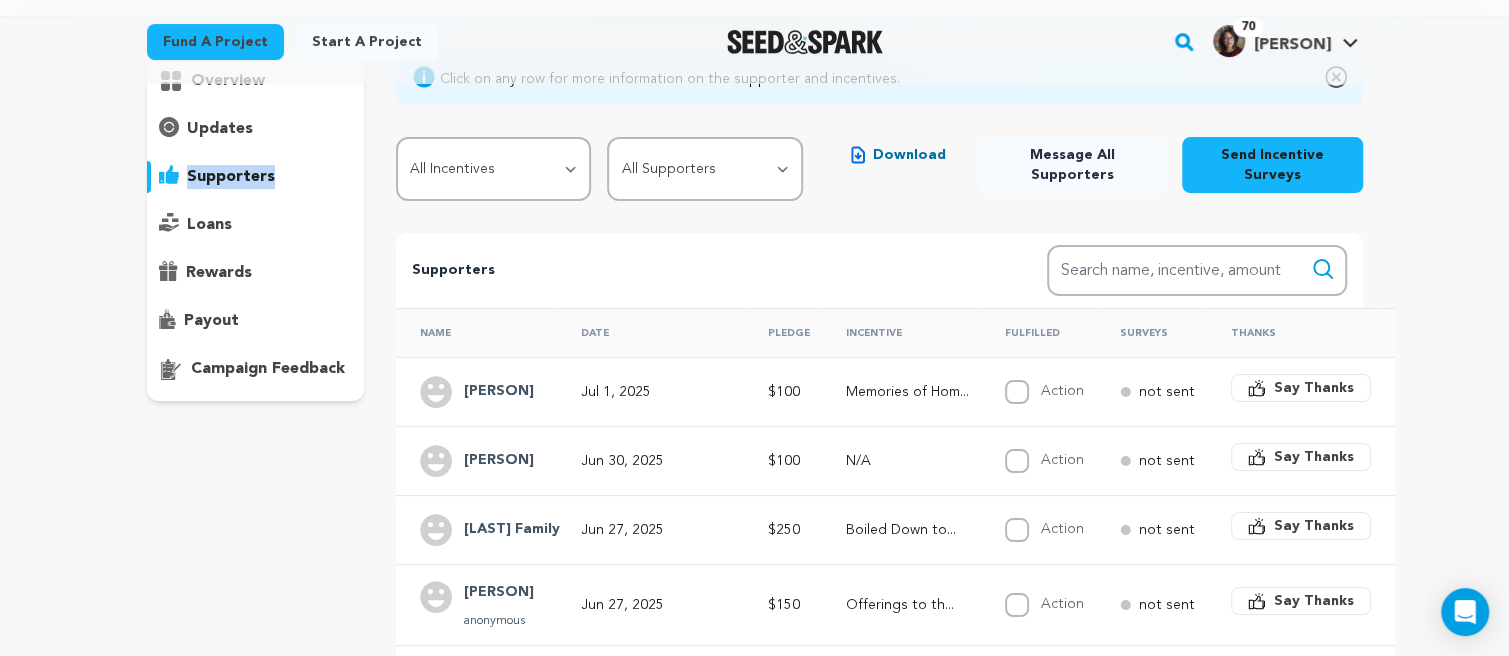 scroll, scrollTop: 139, scrollLeft: 0, axis: vertical 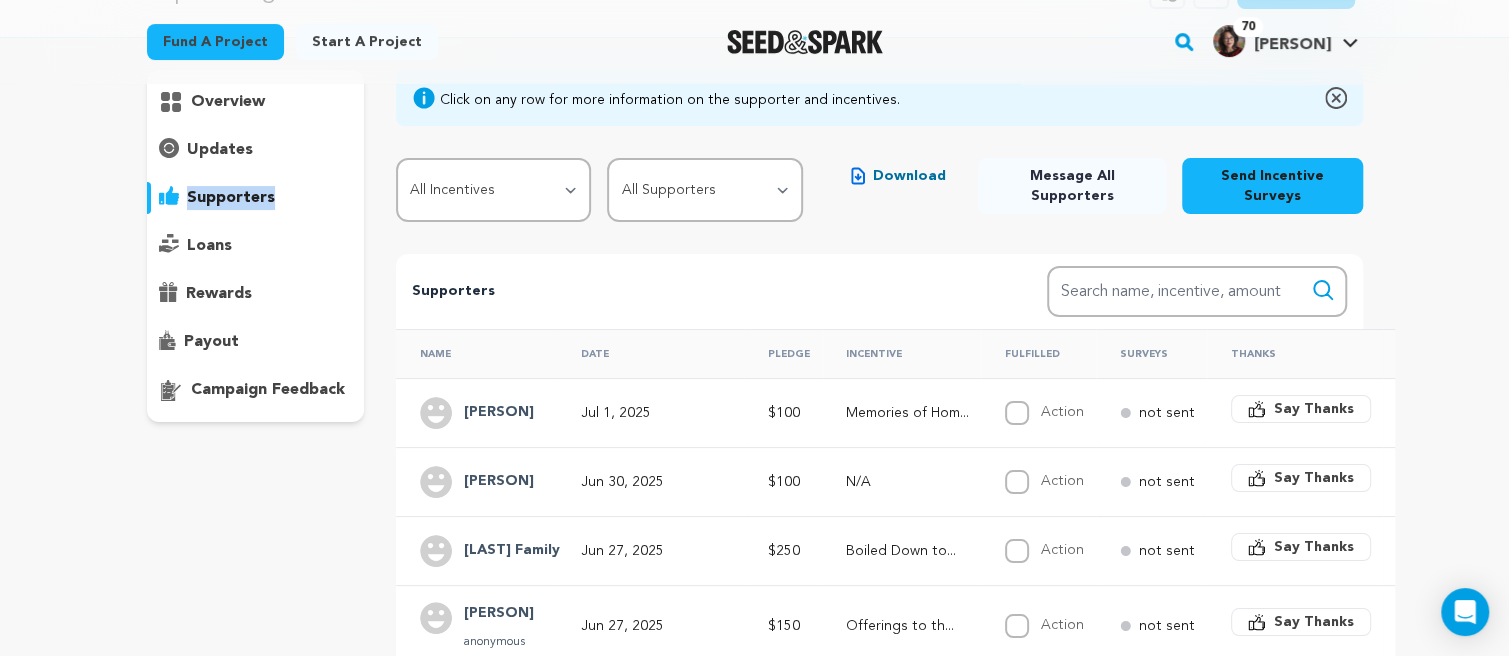 click on "Download" at bounding box center [909, 176] 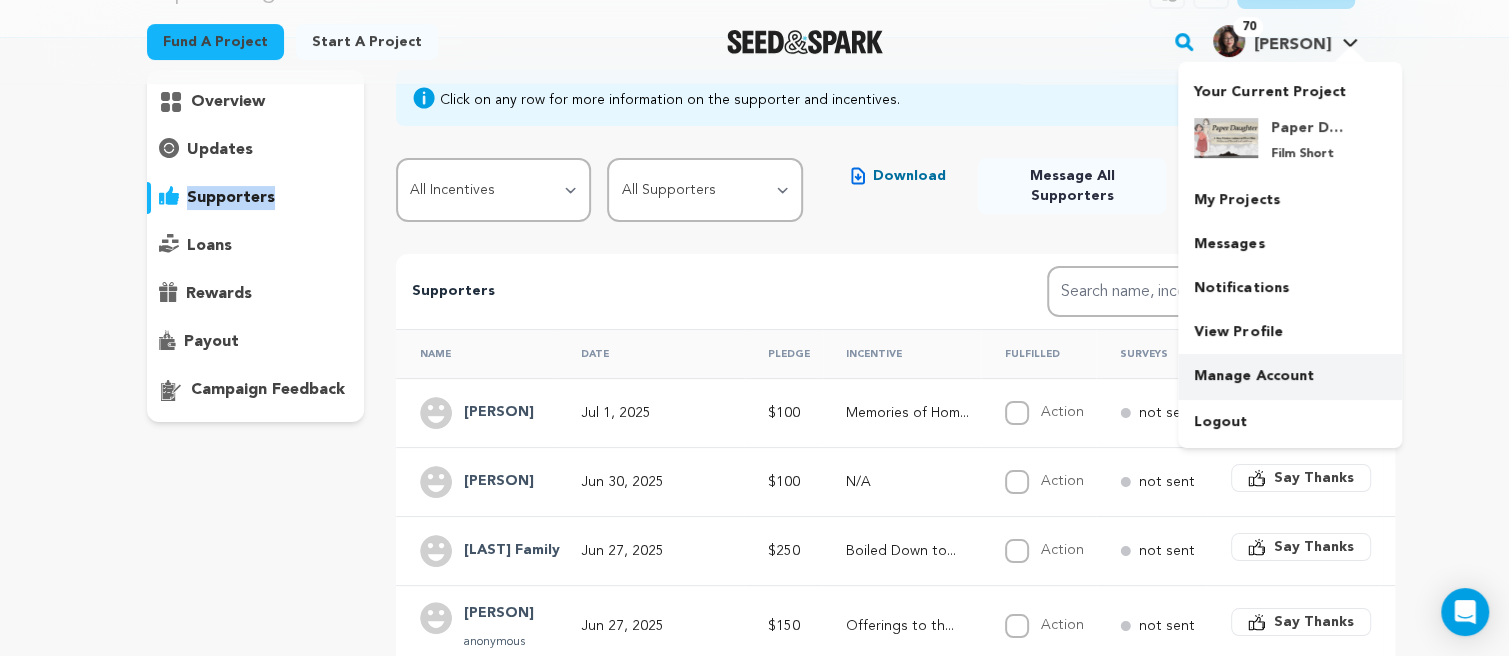 click on "Manage Account" at bounding box center (1290, 376) 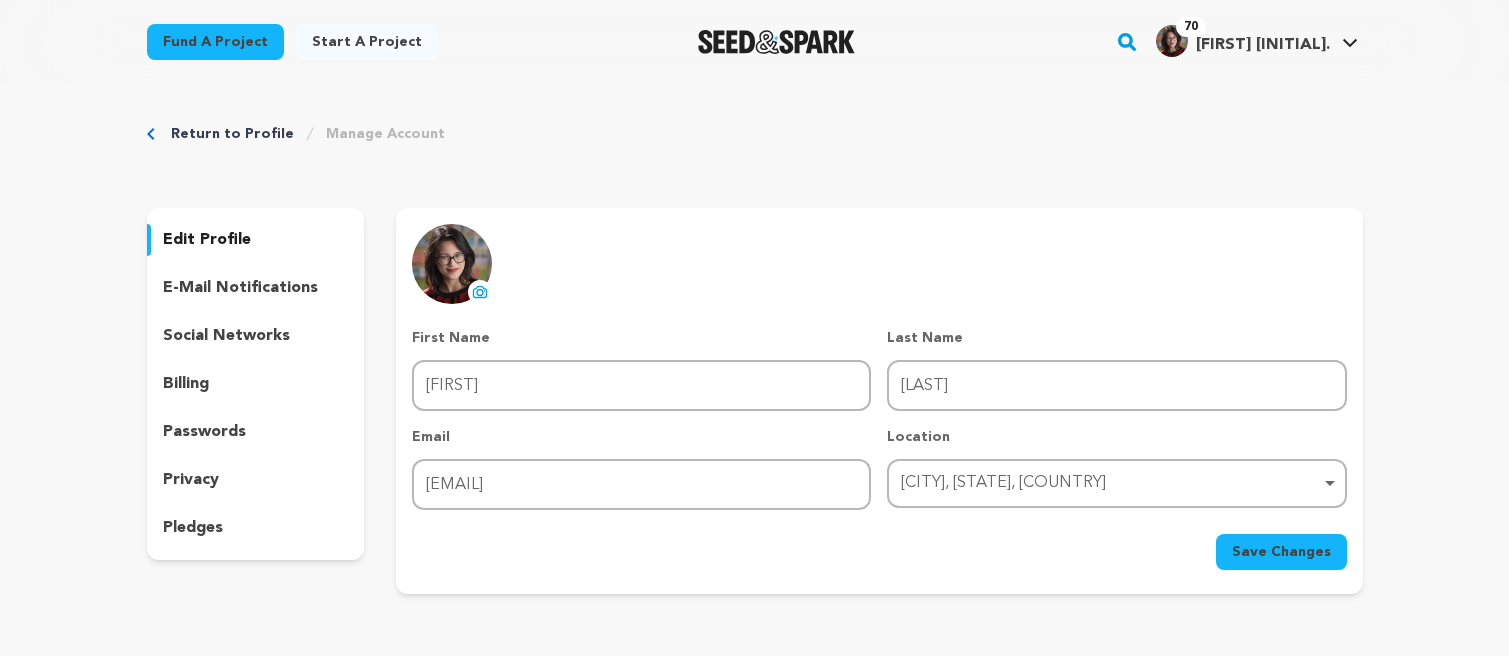 scroll, scrollTop: 0, scrollLeft: 0, axis: both 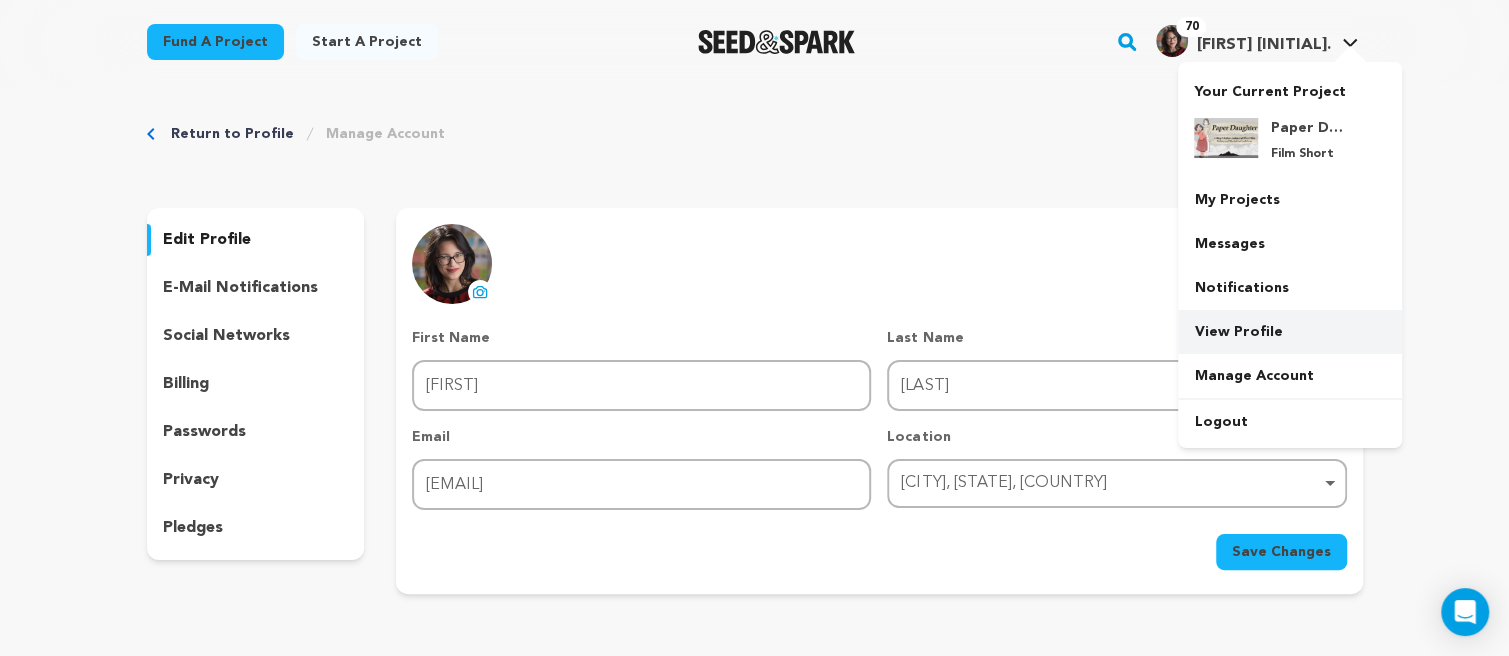 click on "View Profile" at bounding box center (1290, 332) 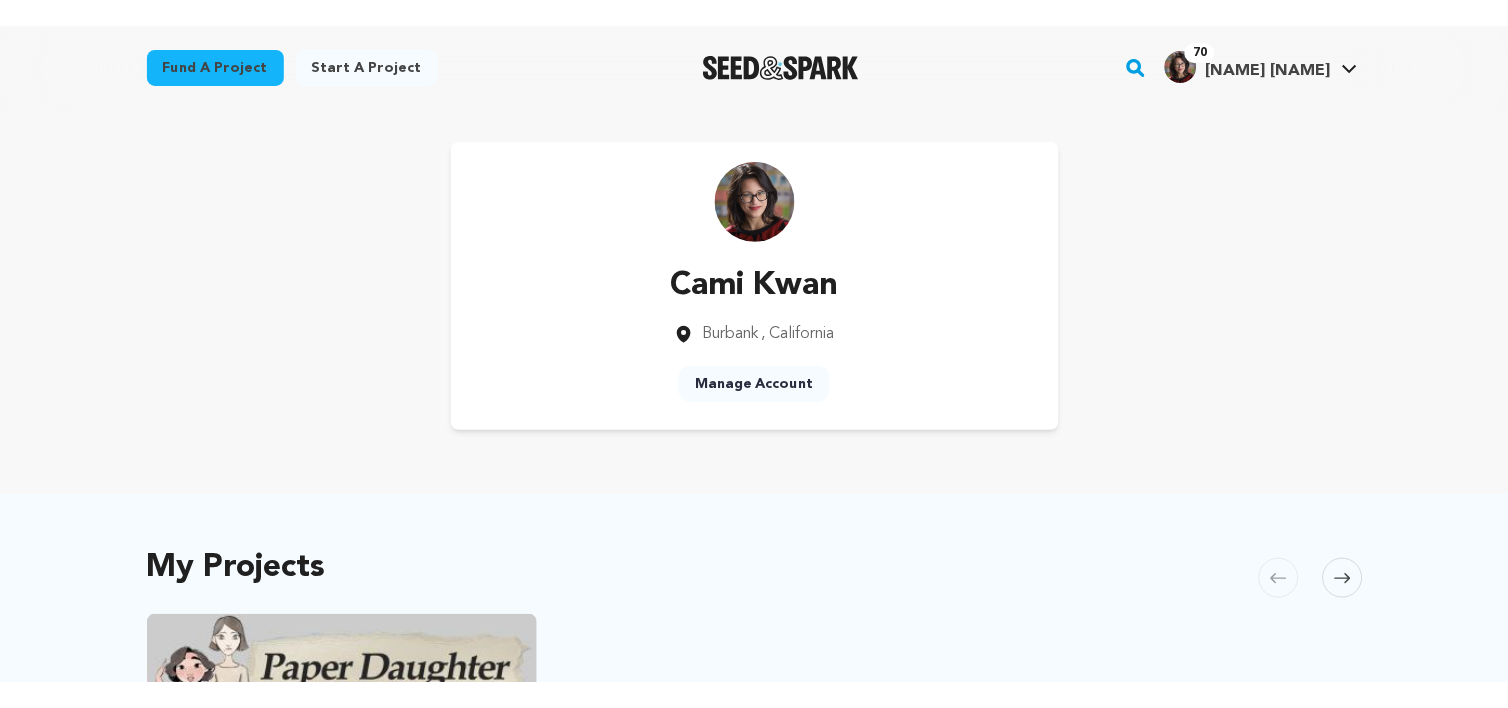 scroll, scrollTop: 0, scrollLeft: 0, axis: both 